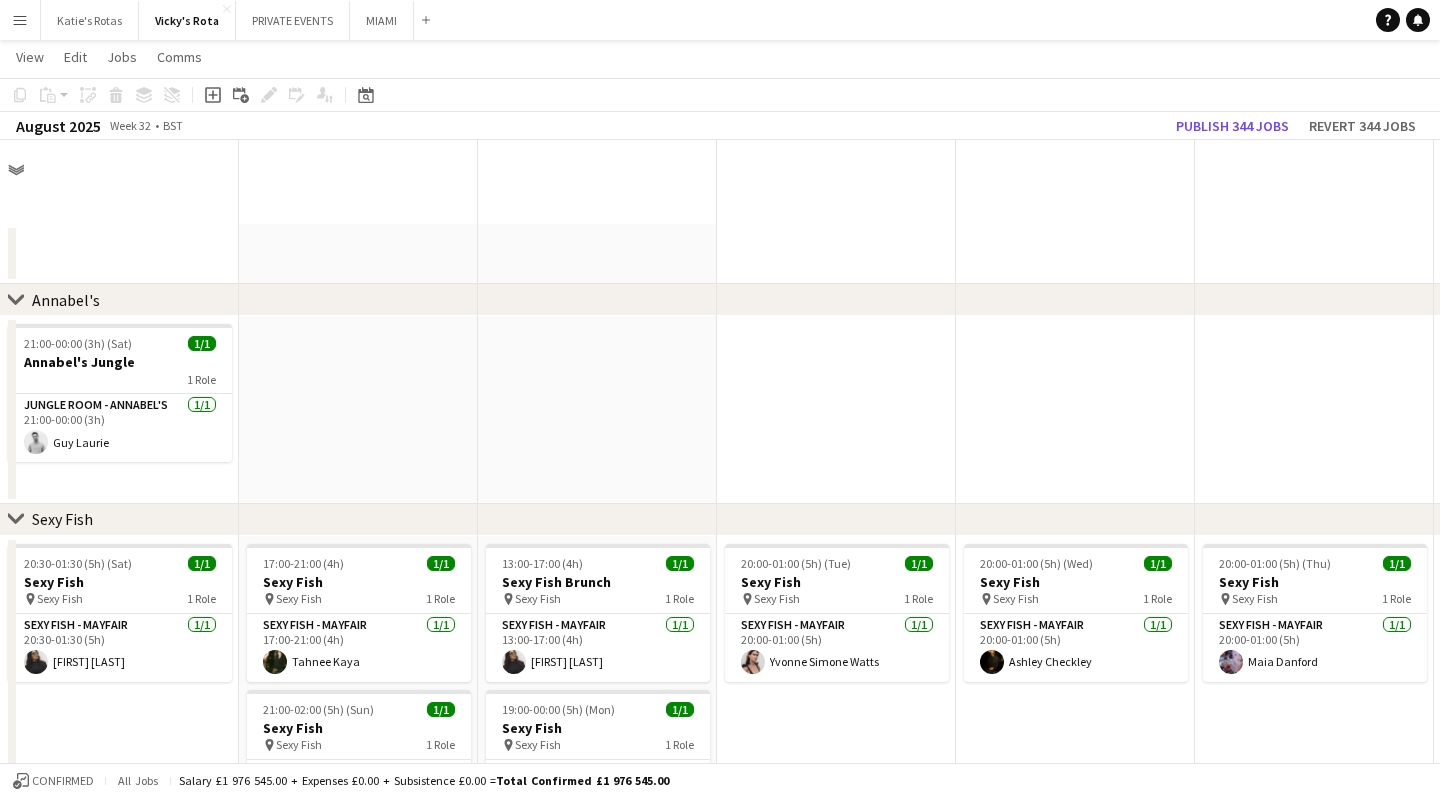 scroll, scrollTop: 2023, scrollLeft: 0, axis: vertical 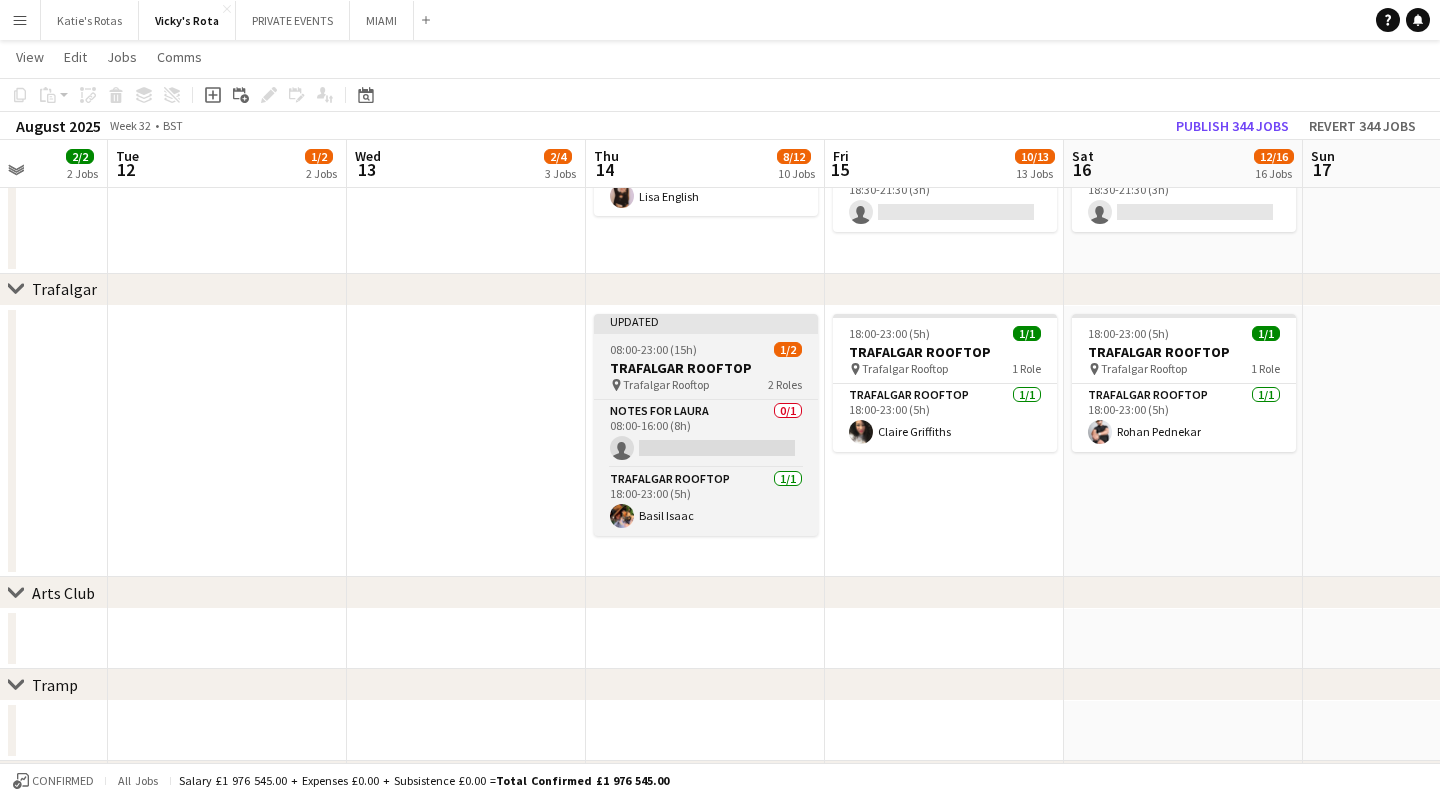 click on "08:00-23:00 (15h)" at bounding box center [653, 349] 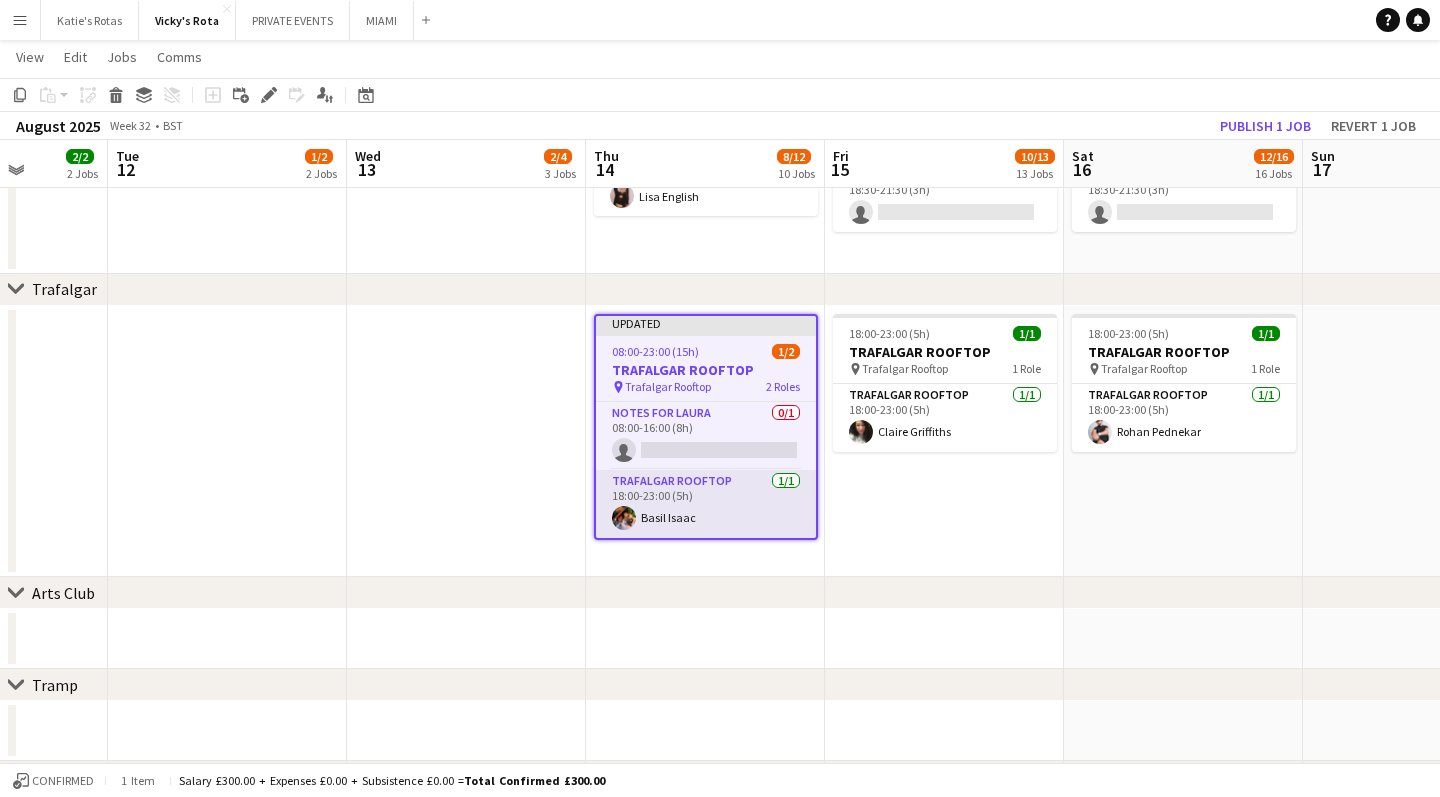 click on "Trafalgar Rooftop   1/1   18:00-23:00 (5h)
[FIRST] [LAST]" at bounding box center (706, 504) 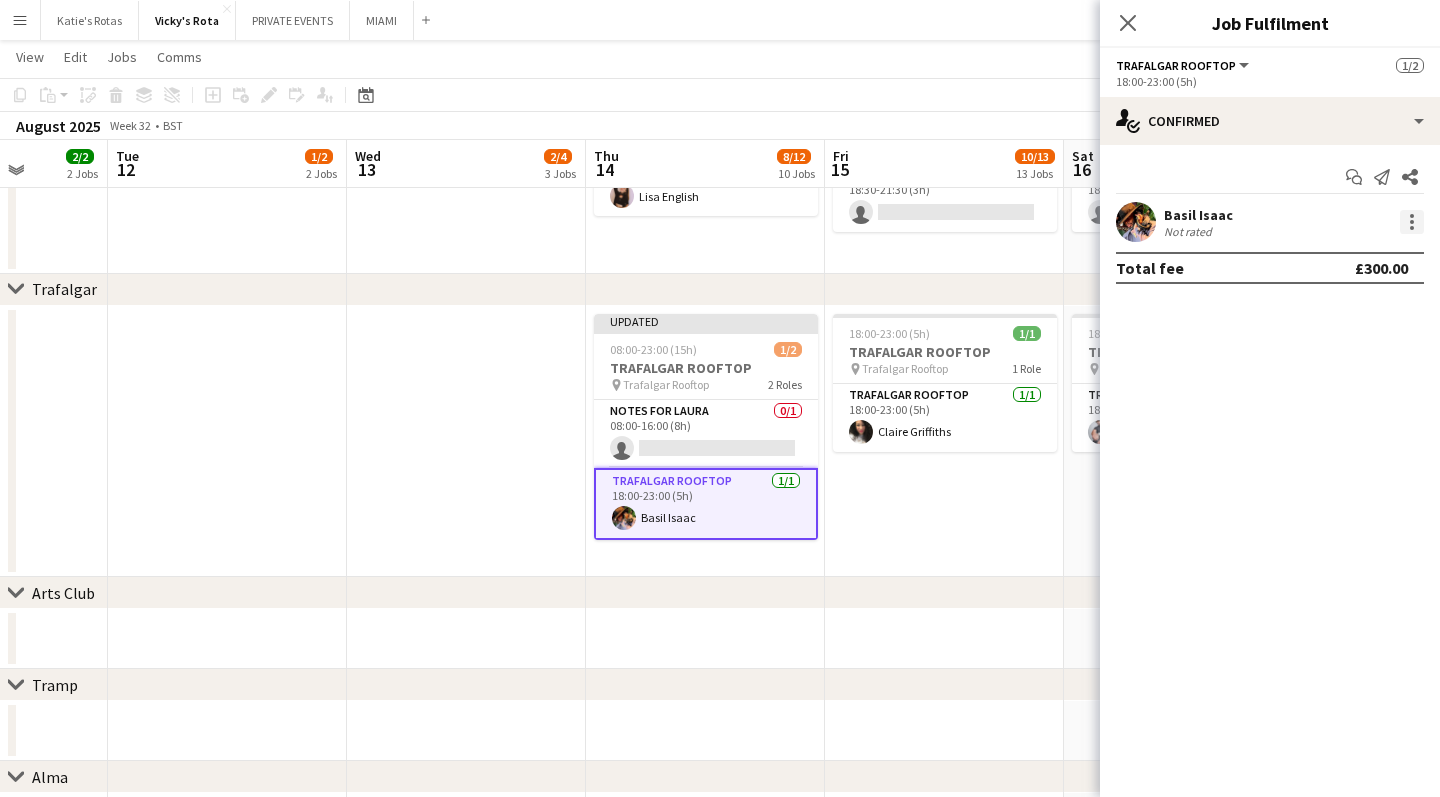 click at bounding box center (1412, 222) 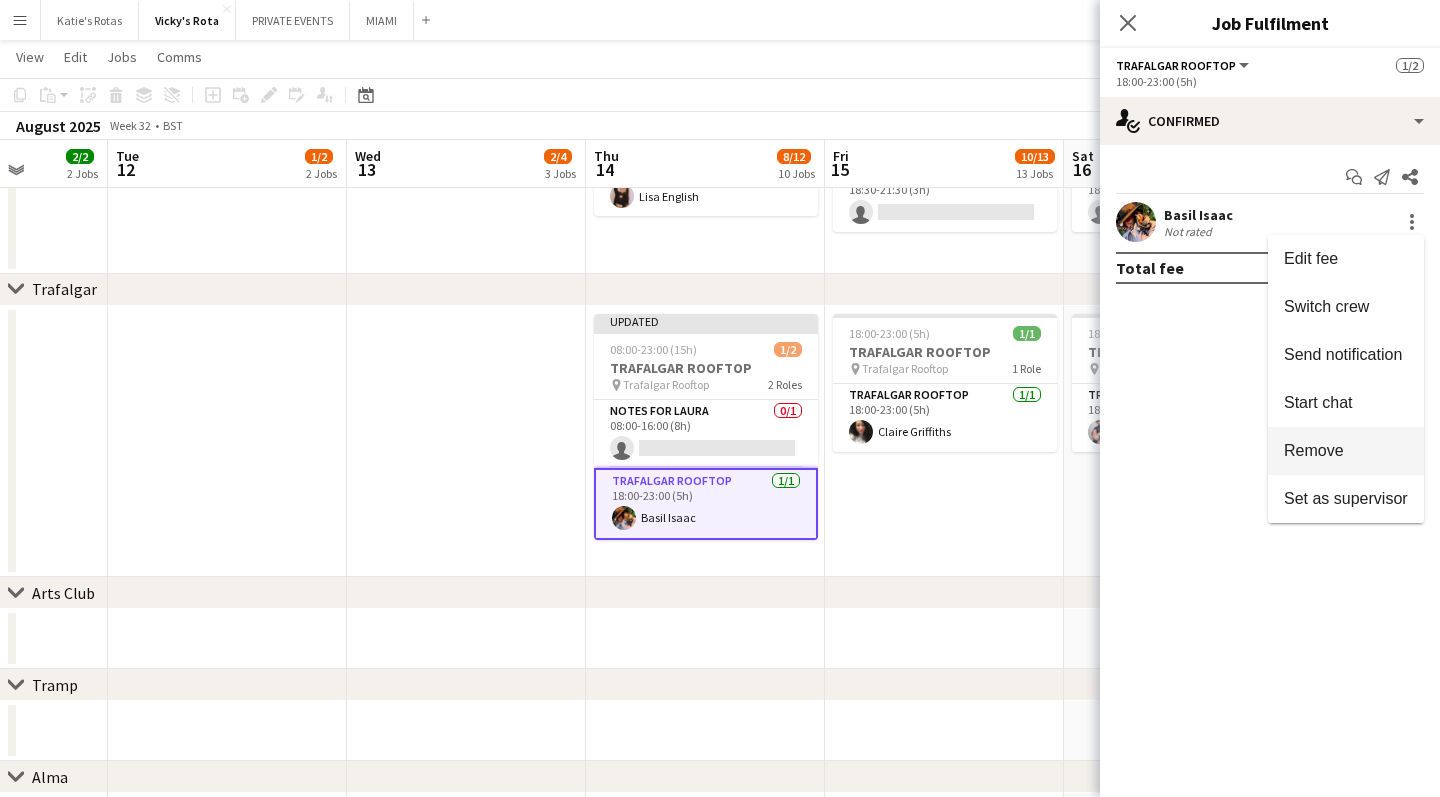 click on "Remove" at bounding box center (1314, 450) 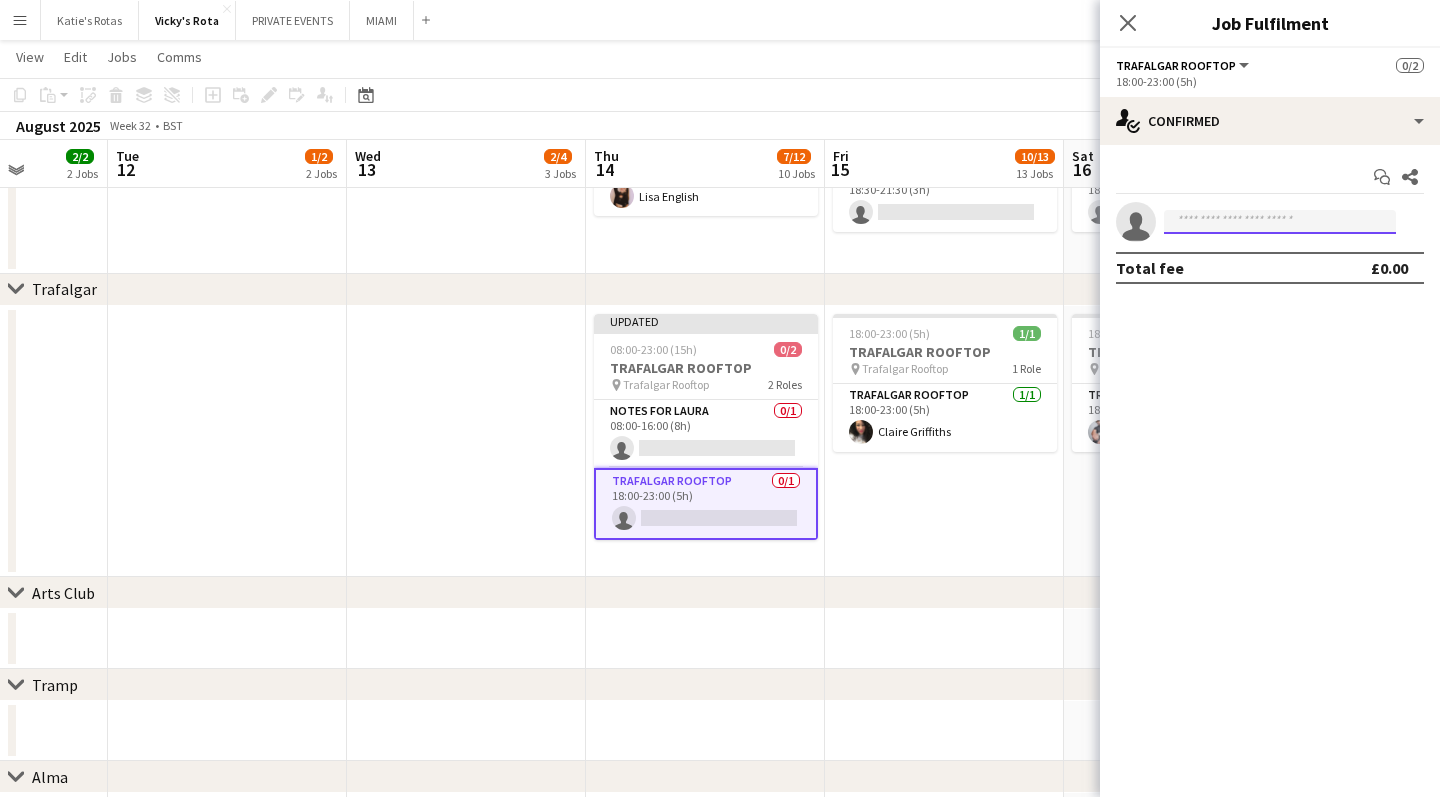 click at bounding box center (1280, 222) 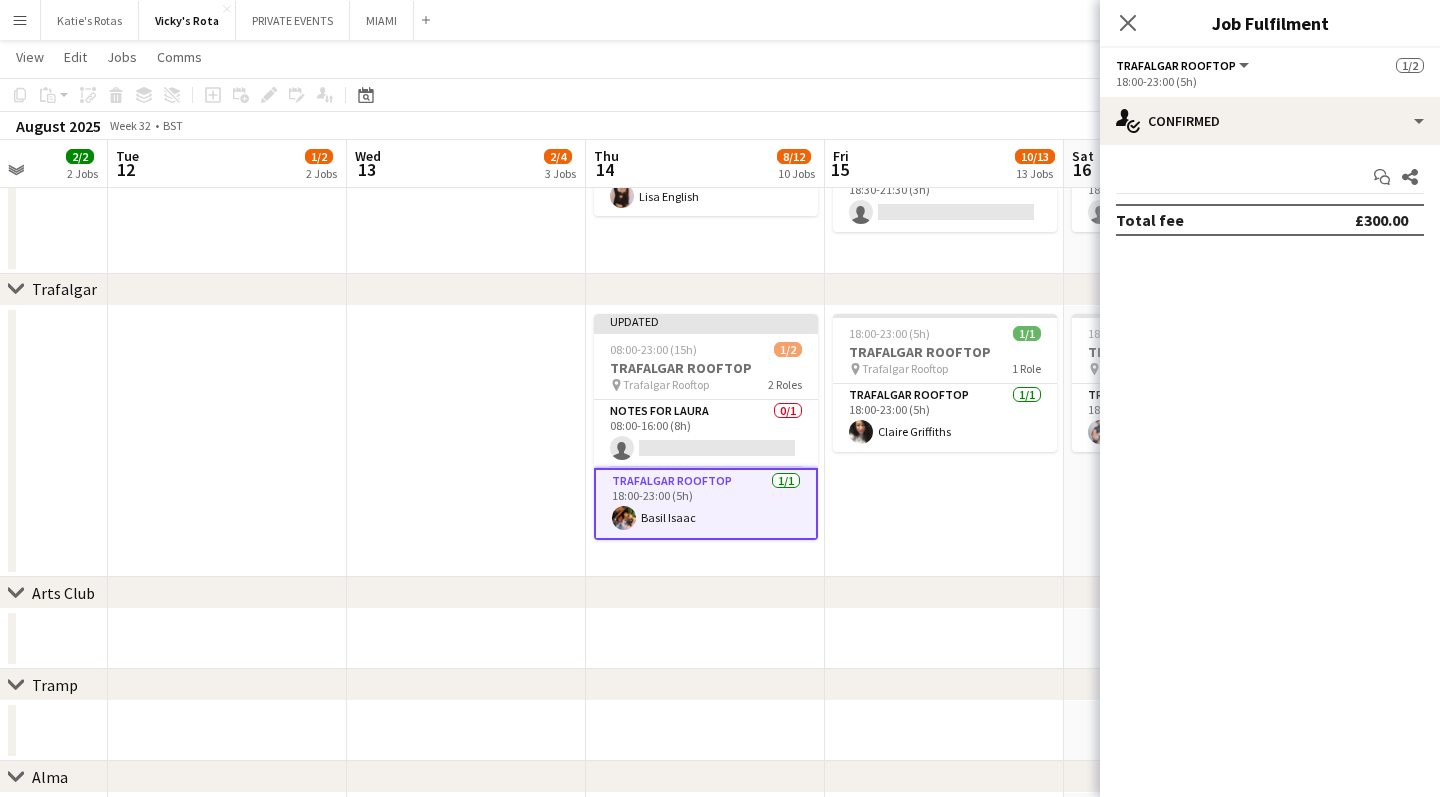 click on "Trafalgar Rooftop   1/1   18:00-23:00 (5h)
[FIRST] [LAST]" at bounding box center (706, 504) 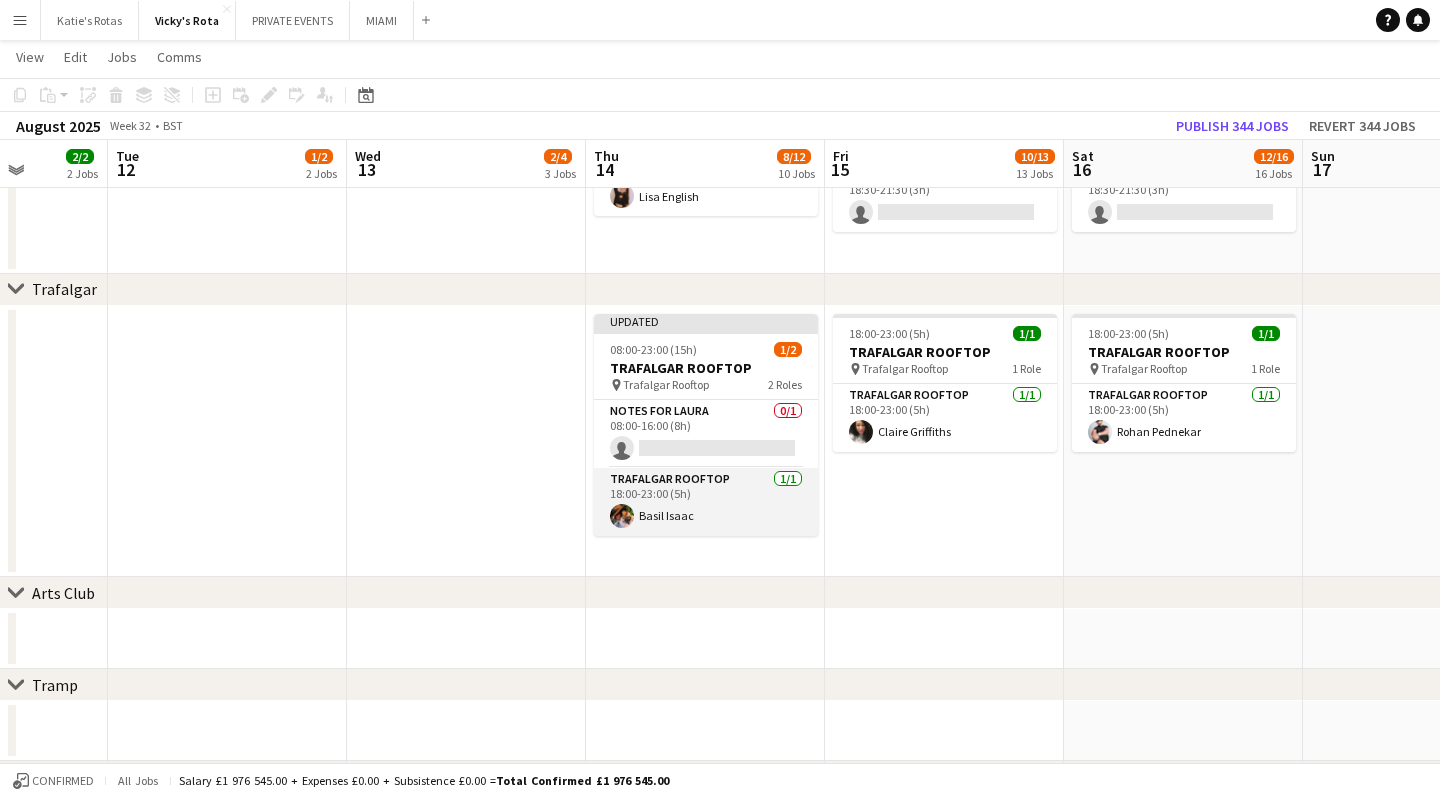 click on "Trafalgar Rooftop   1/1   18:00-23:00 (5h)
[FIRST] [LAST]" at bounding box center [706, 502] 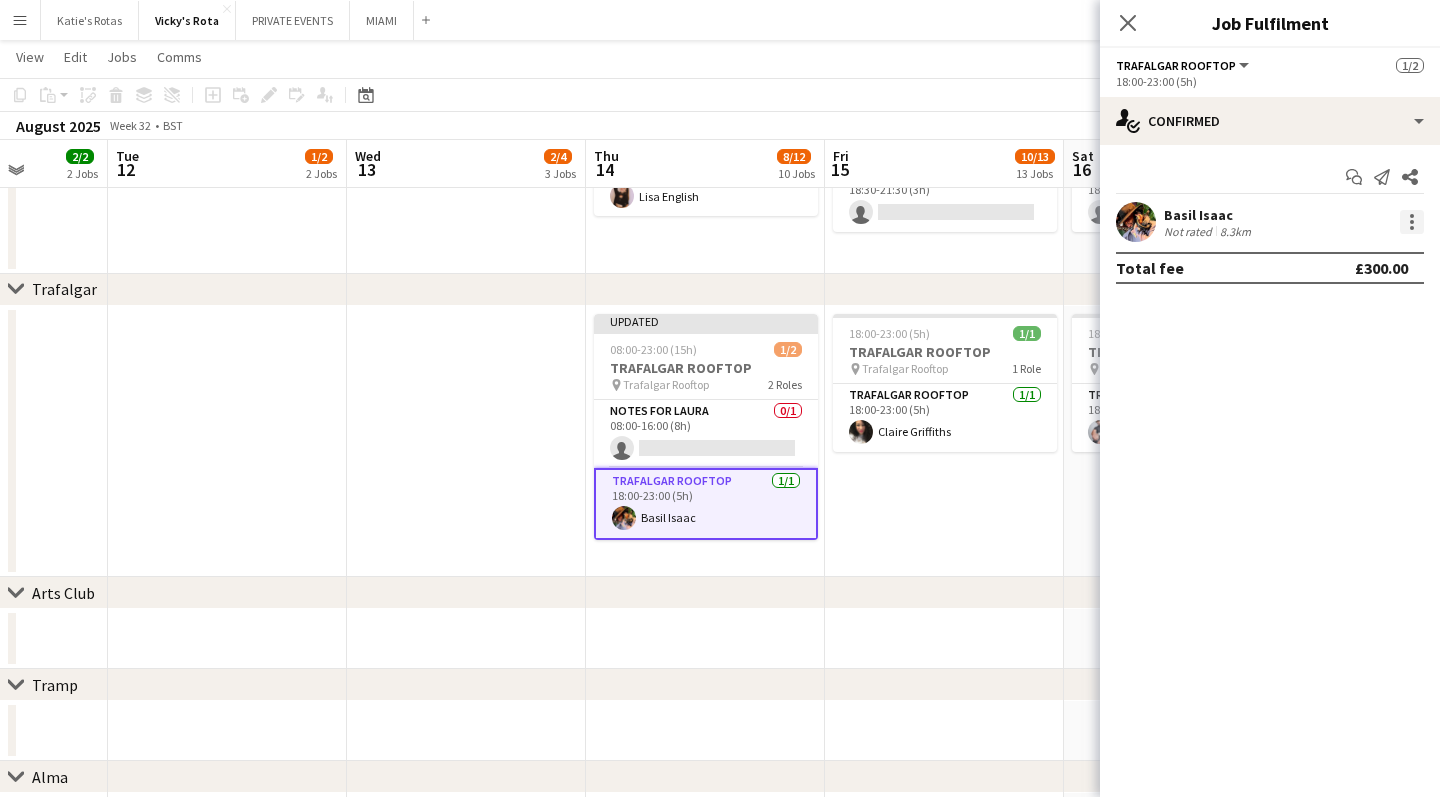 click at bounding box center [1412, 222] 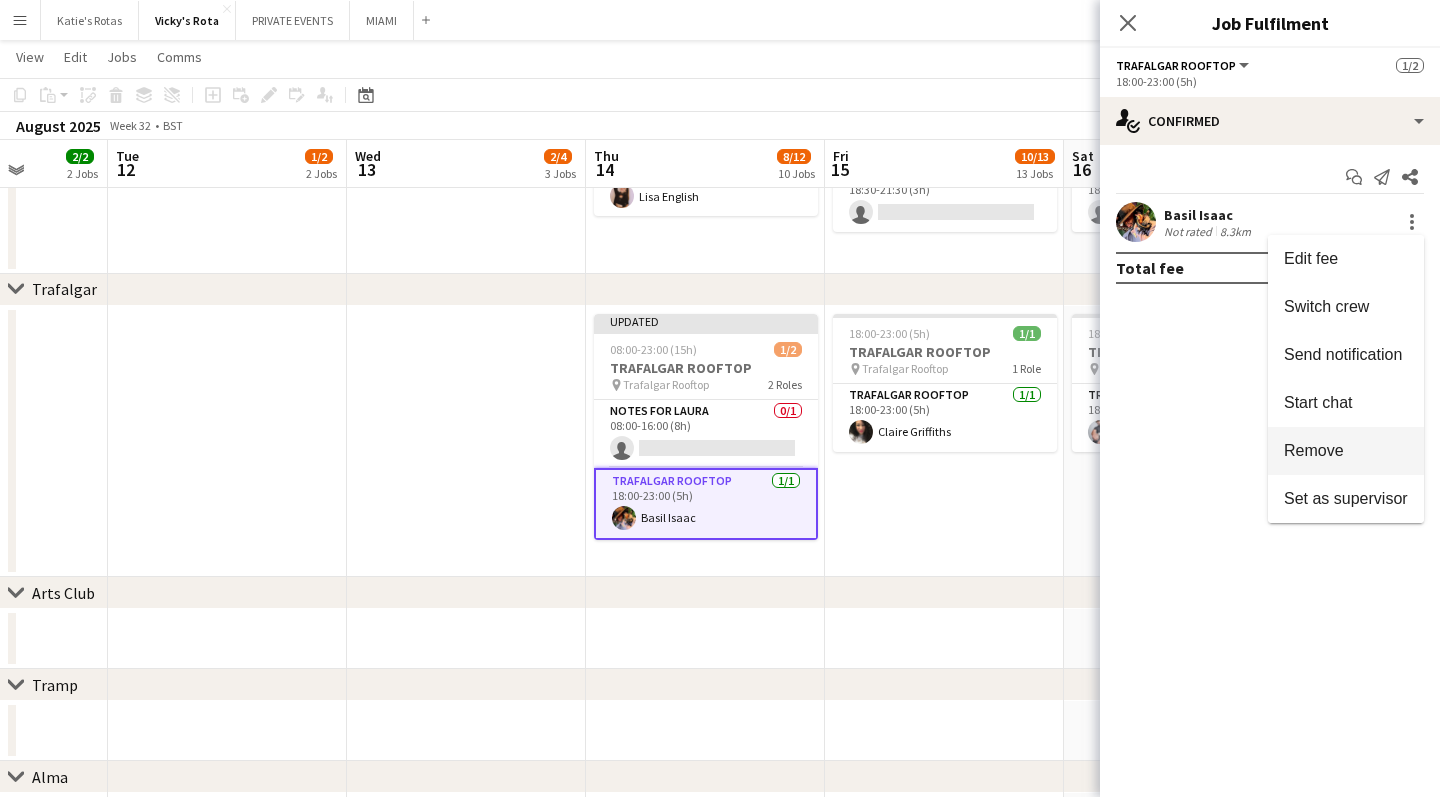click on "Remove" at bounding box center [1314, 450] 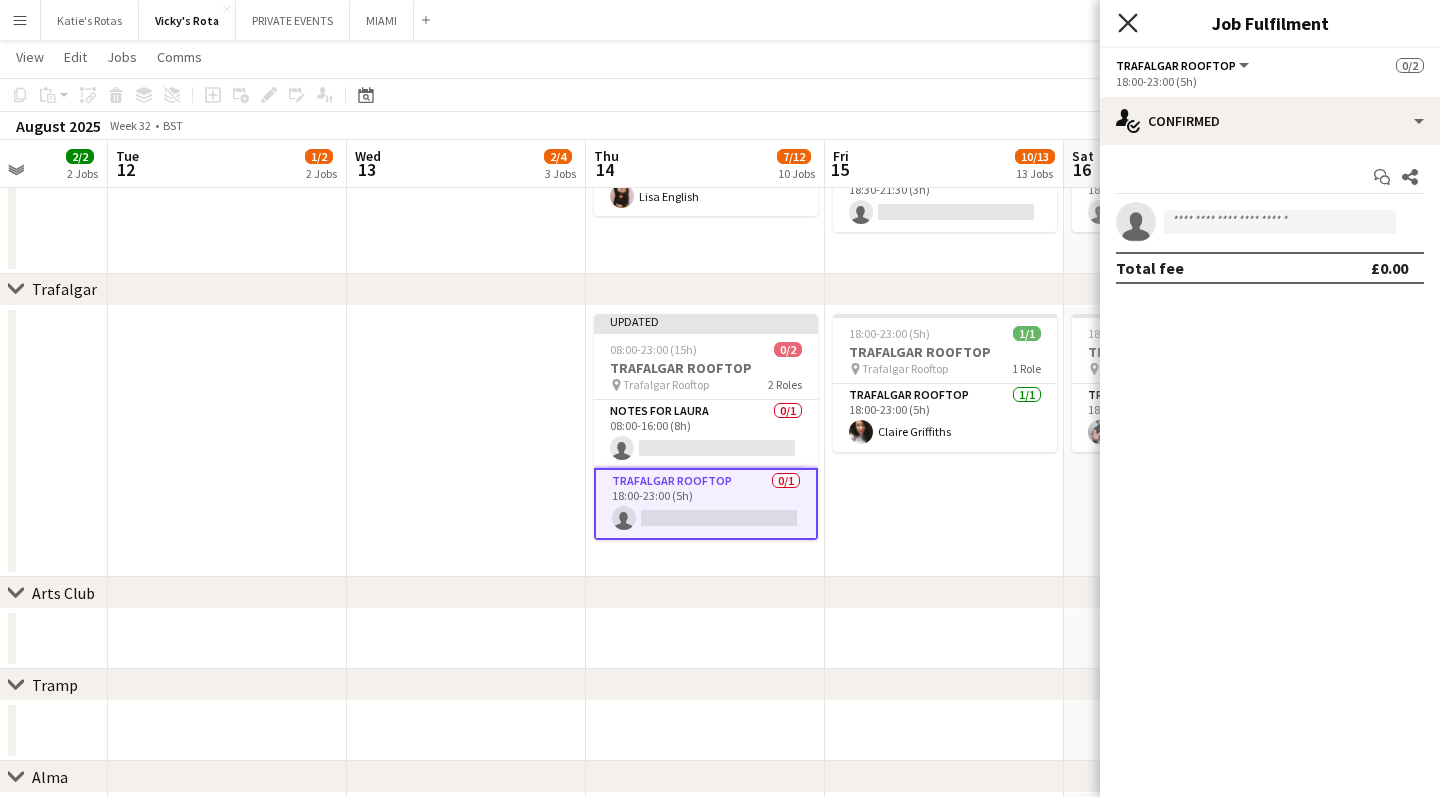 click on "Close pop-in" 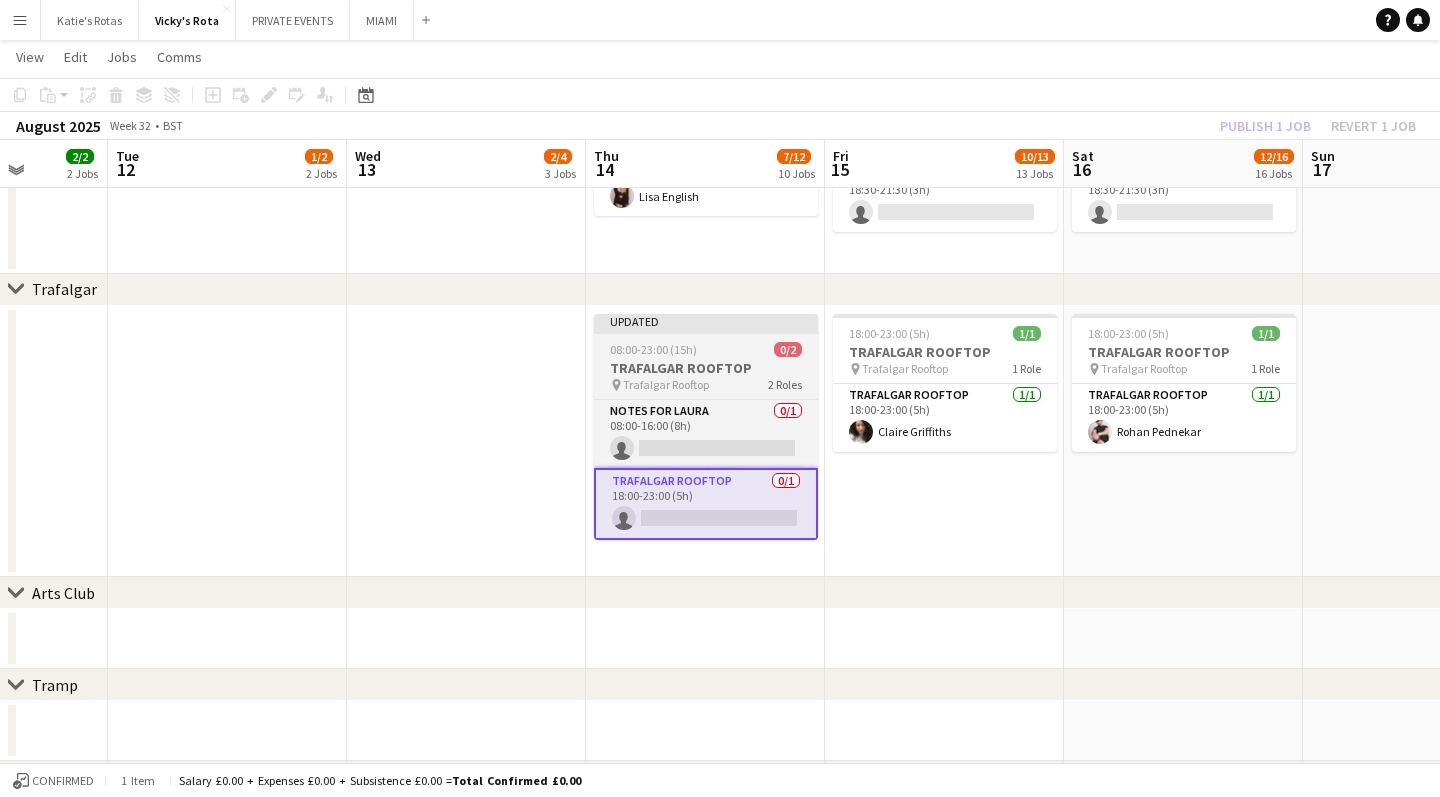 click on "Updated   08:00-23:00 (15h)    0/2   TRAFALGAR ROOFTOP
pin
Trafalgar Rooftop   2 Roles   Notes for [FIRST]    0/1   08:00-16:00 (8h)
single-neutral-actions
Trafalgar Rooftop   0/1   18:00-23:00 (5h)
single-neutral-actions" at bounding box center (706, 427) 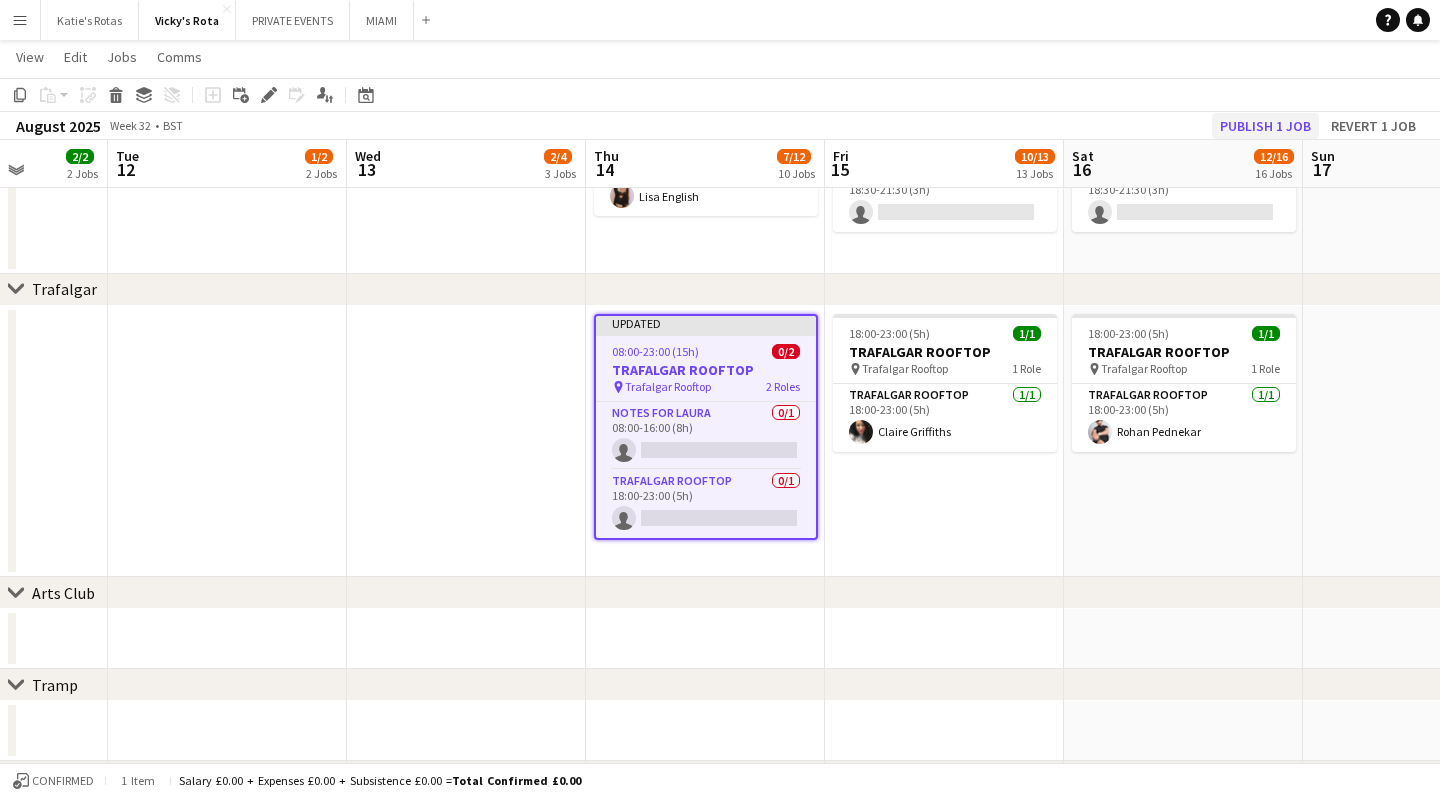 click on "Publish 1 job" 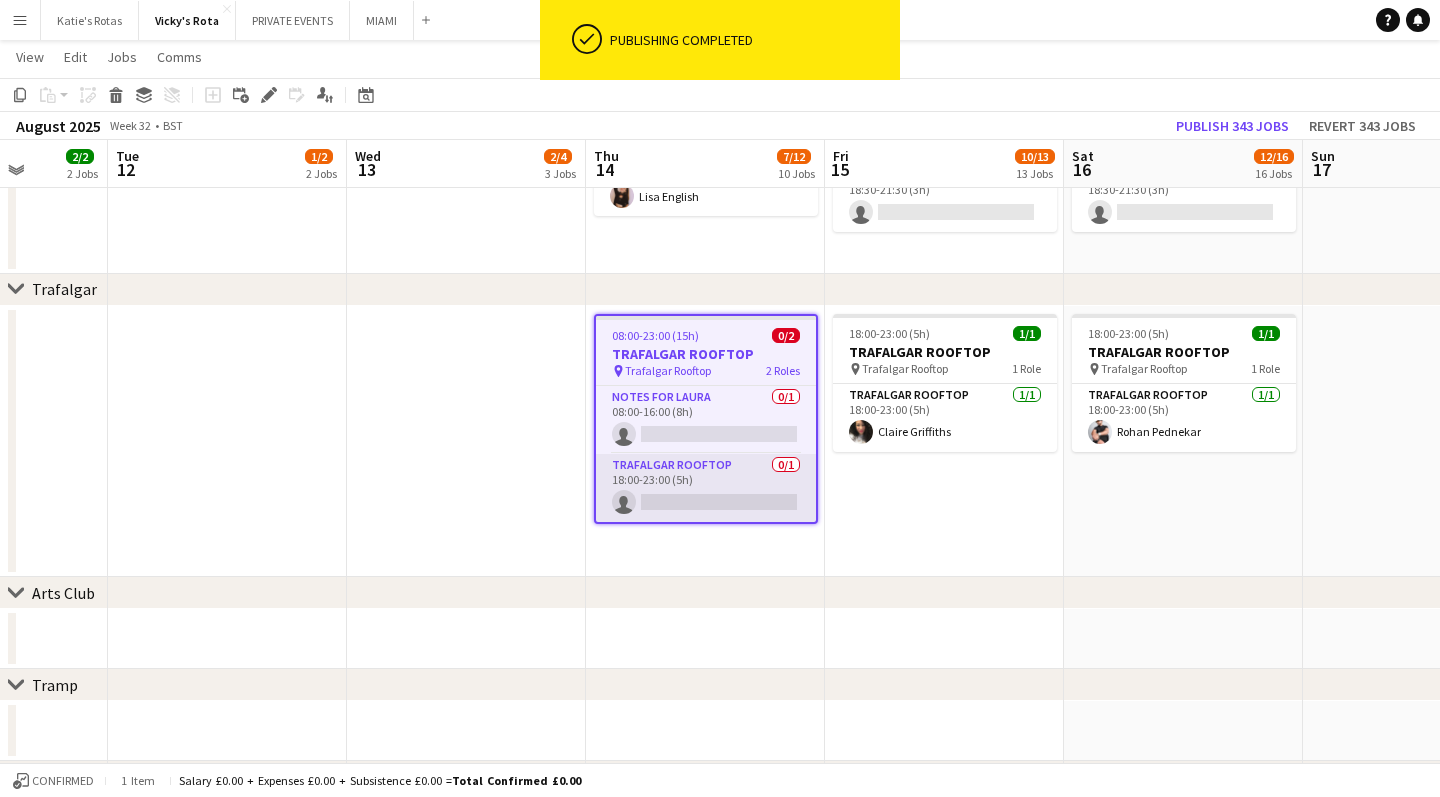 click on "Trafalgar Rooftop   0/1   18:00-23:00 (5h)
single-neutral-actions" at bounding box center [706, 488] 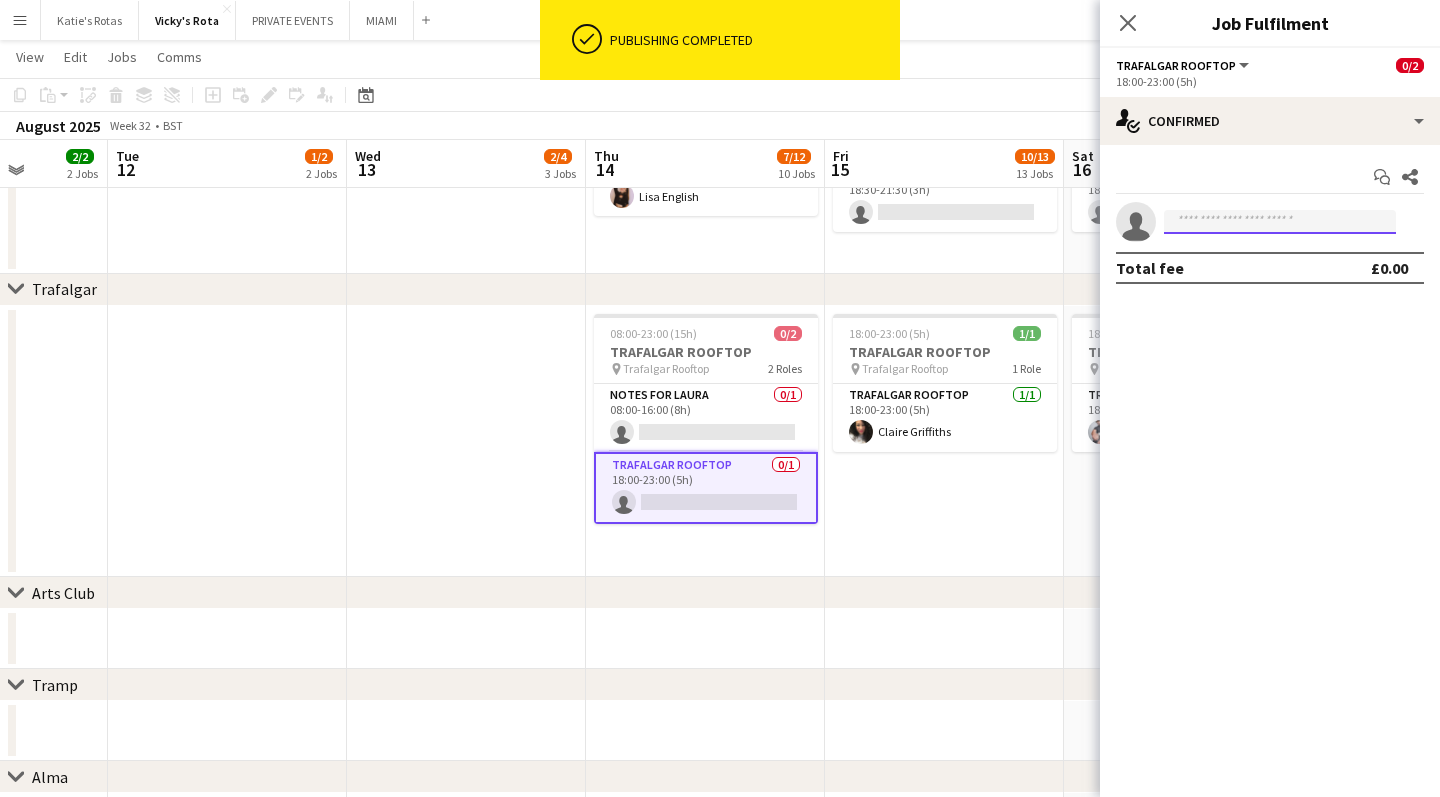 click at bounding box center [1280, 222] 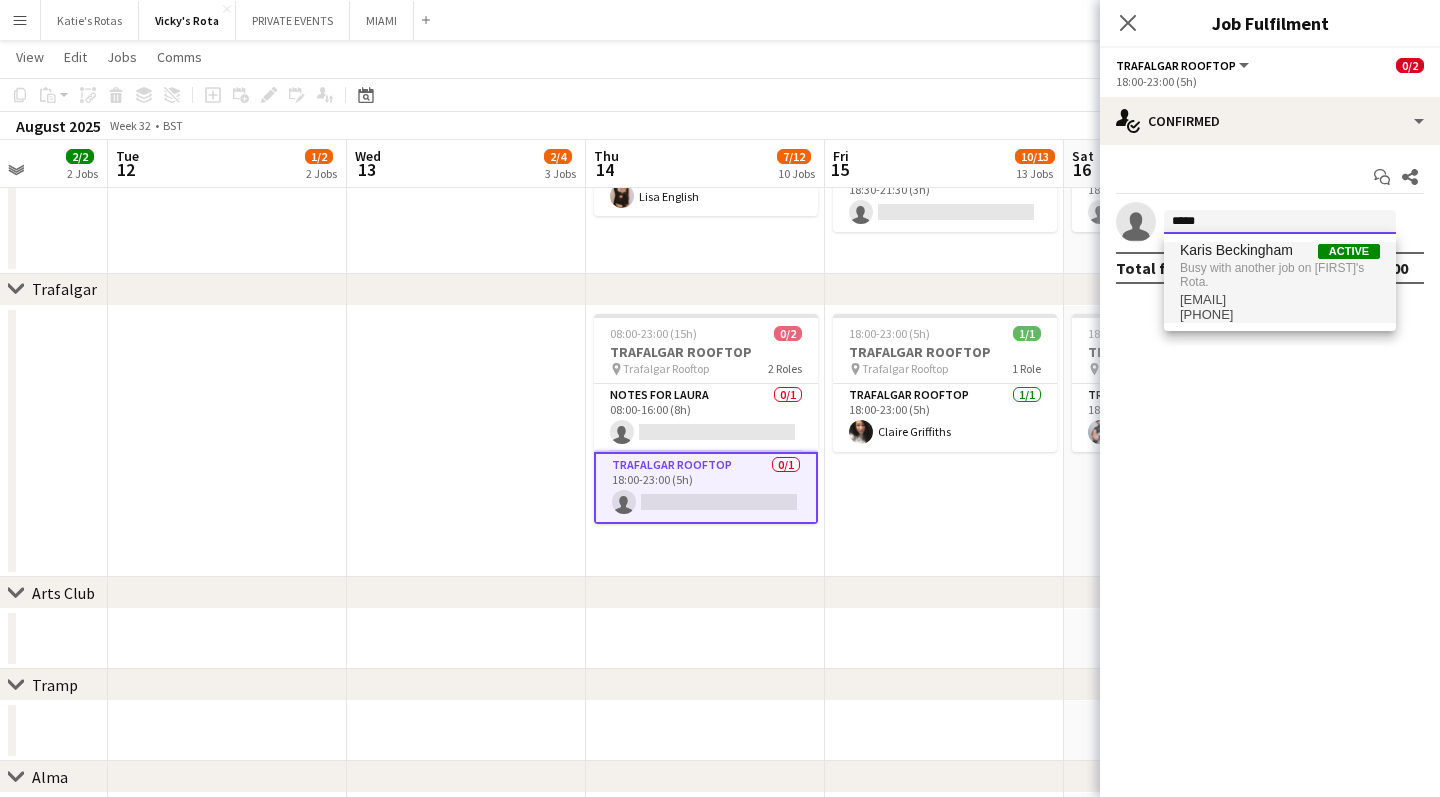 type on "*****" 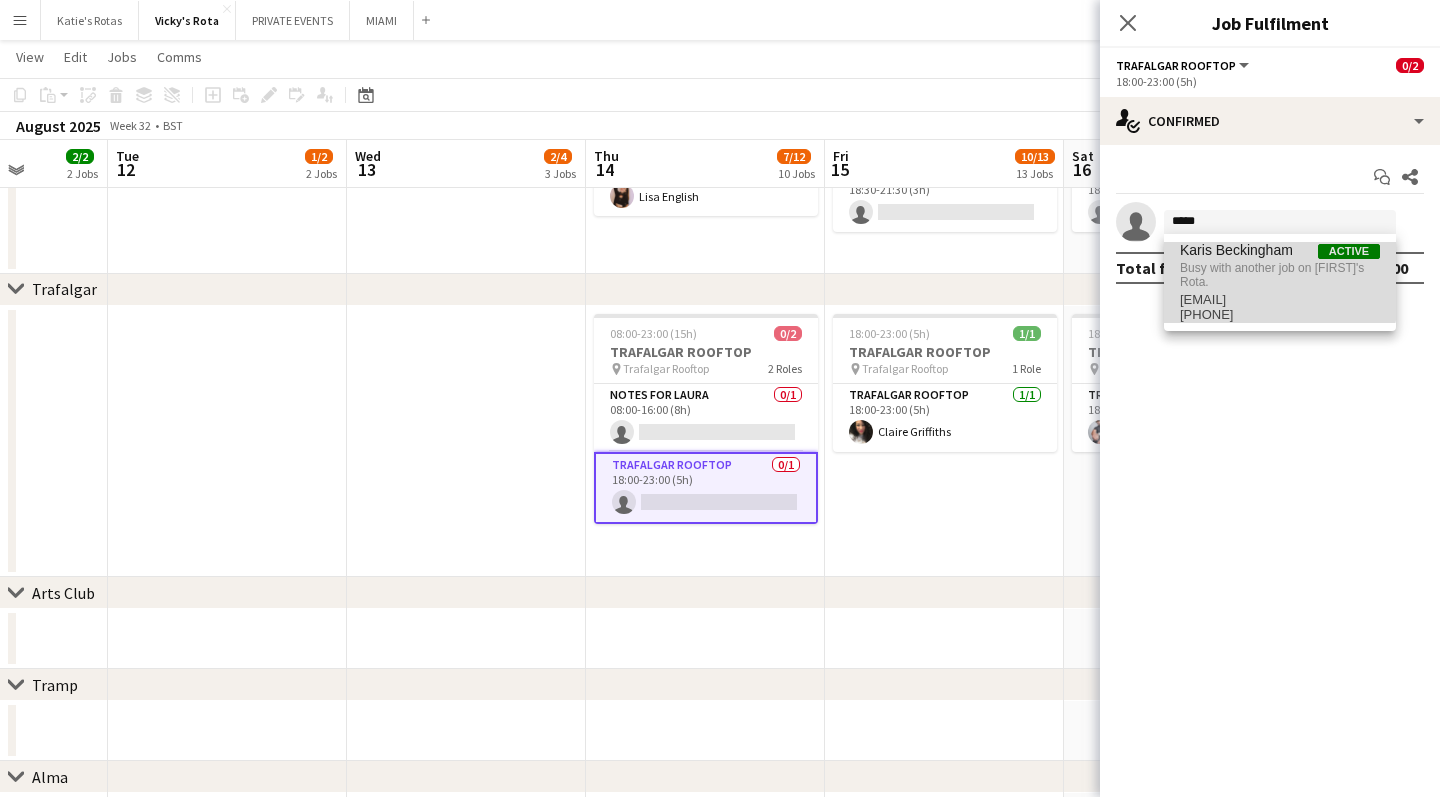 click on "Busy with another job on [FIRST]'s Rota." at bounding box center (1280, 275) 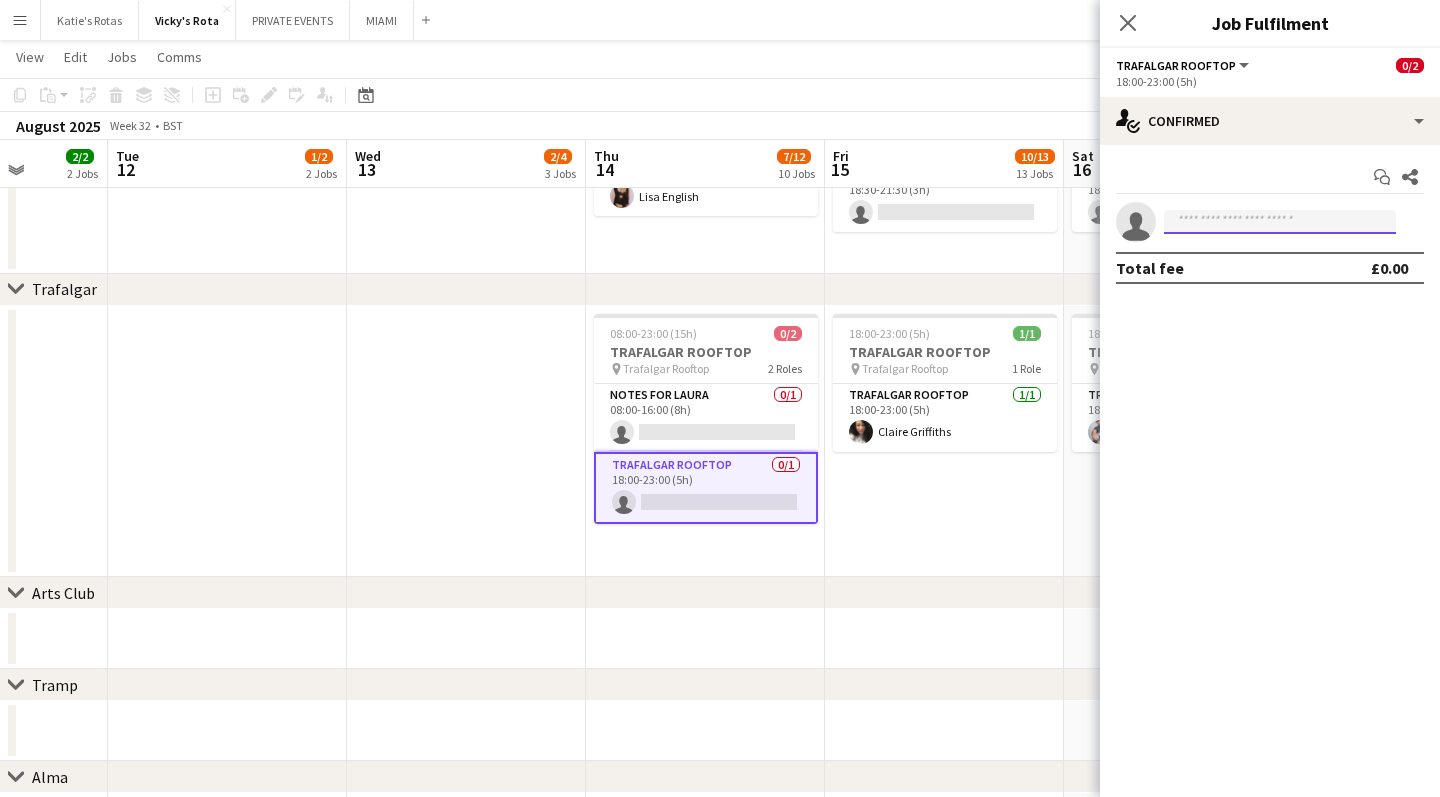 click at bounding box center (1280, 222) 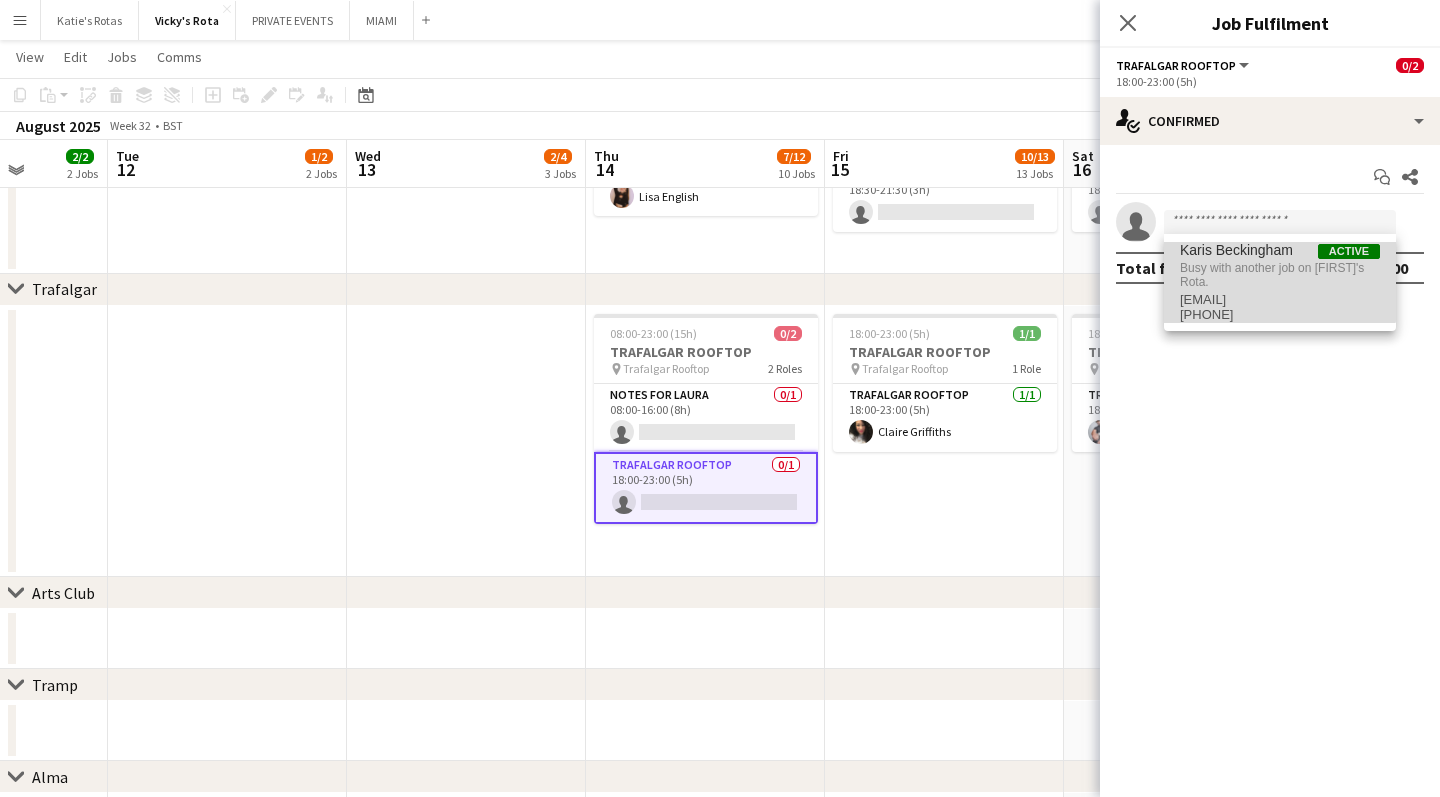 click on "Karis Beckingham" at bounding box center [1236, 250] 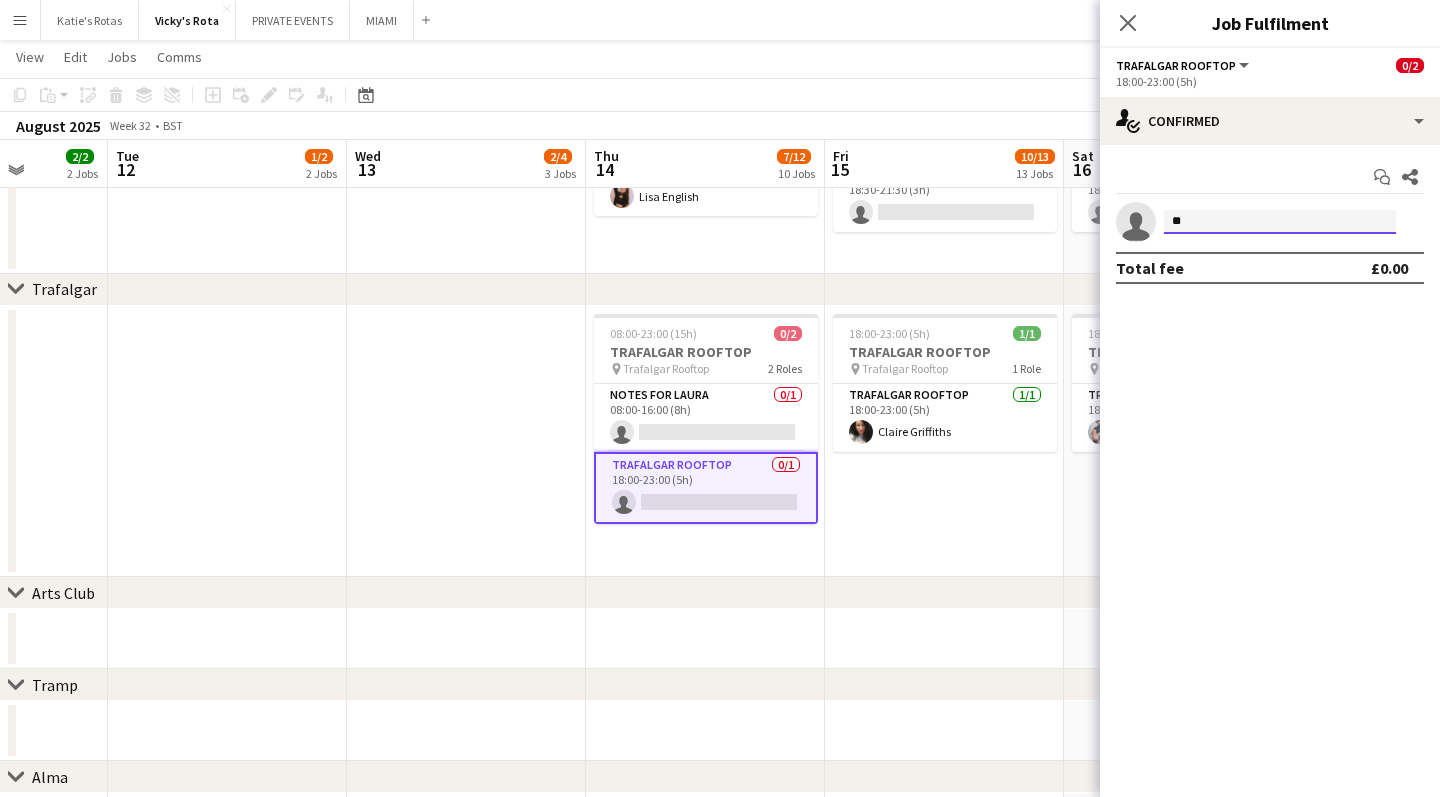 click on "**" at bounding box center (1280, 222) 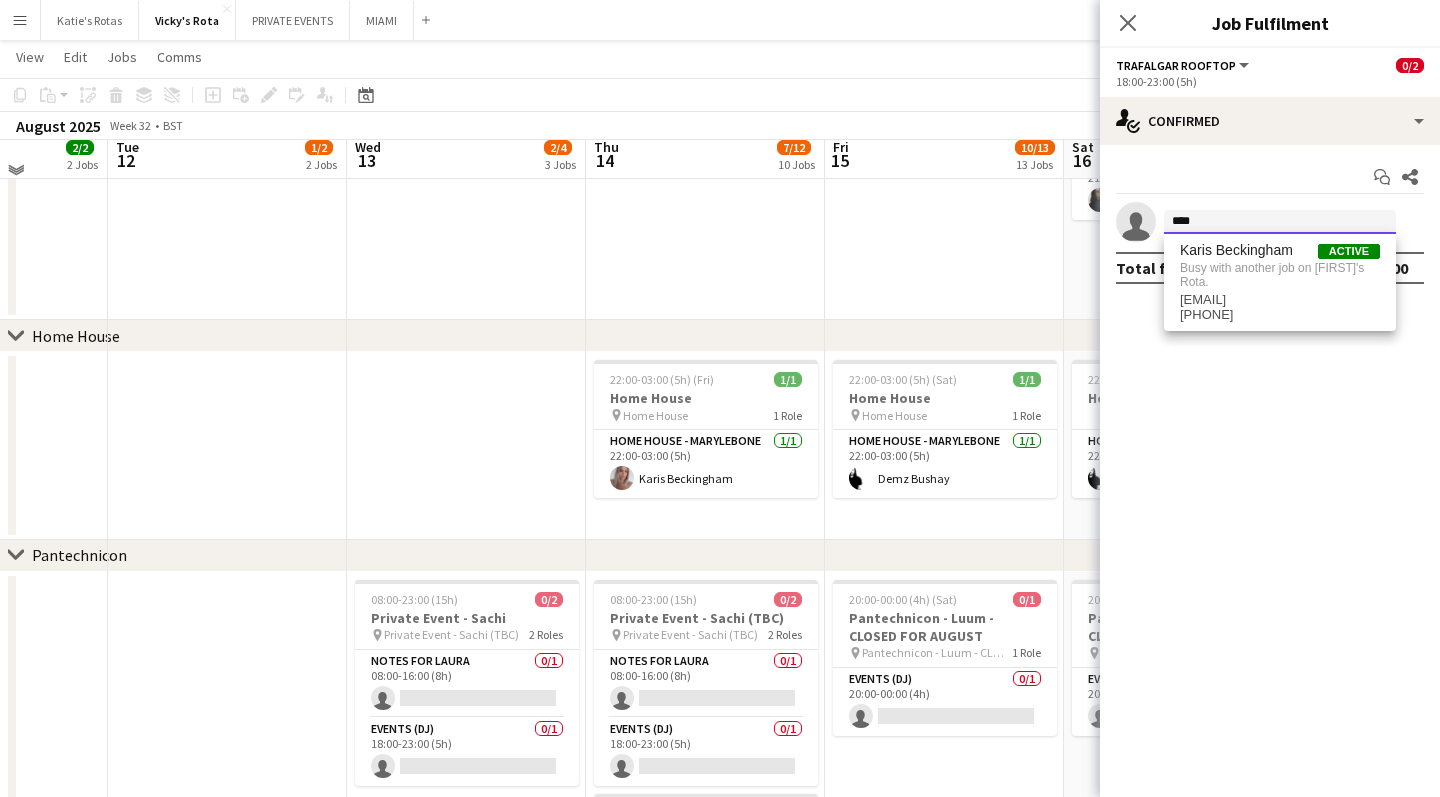 scroll, scrollTop: 1801, scrollLeft: 0, axis: vertical 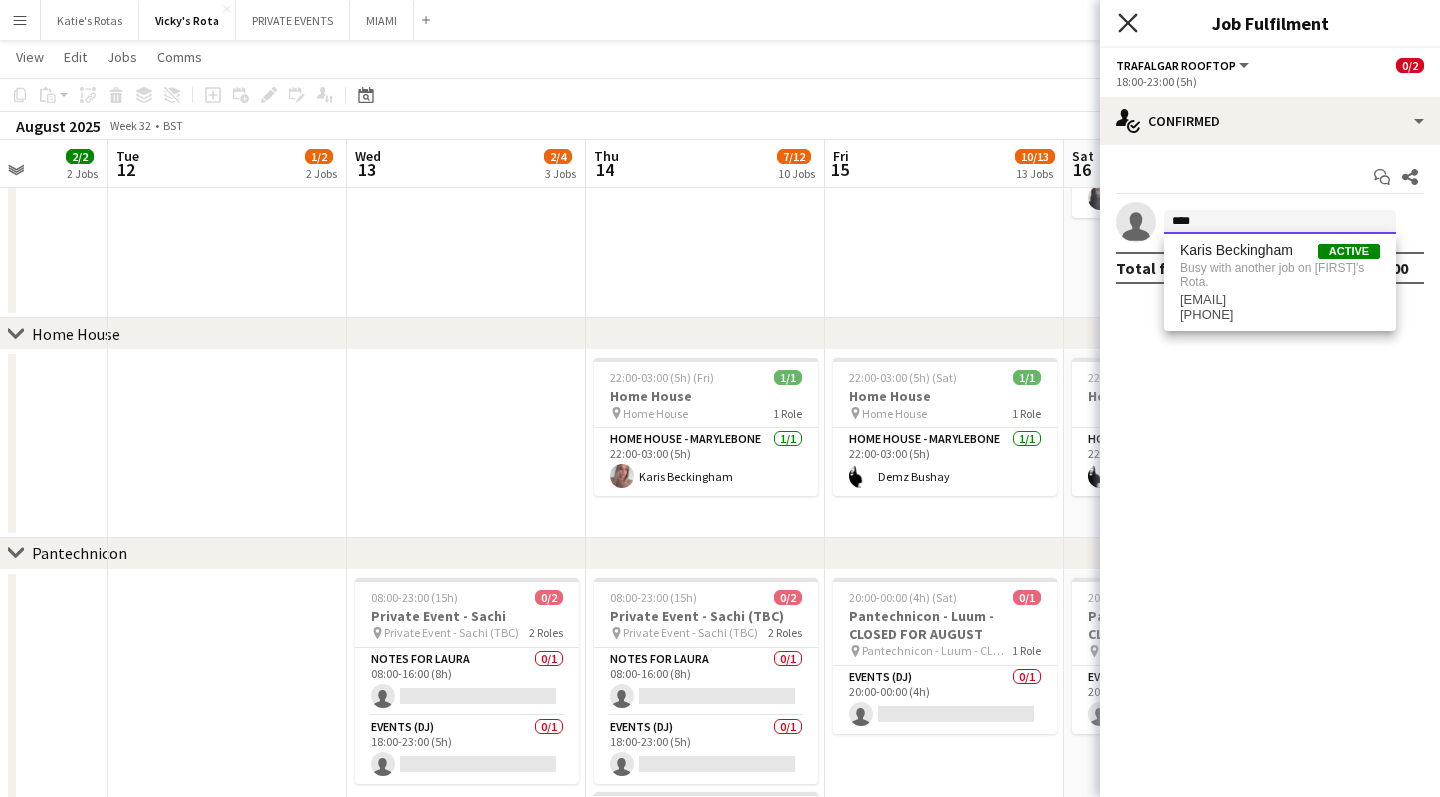 type on "****" 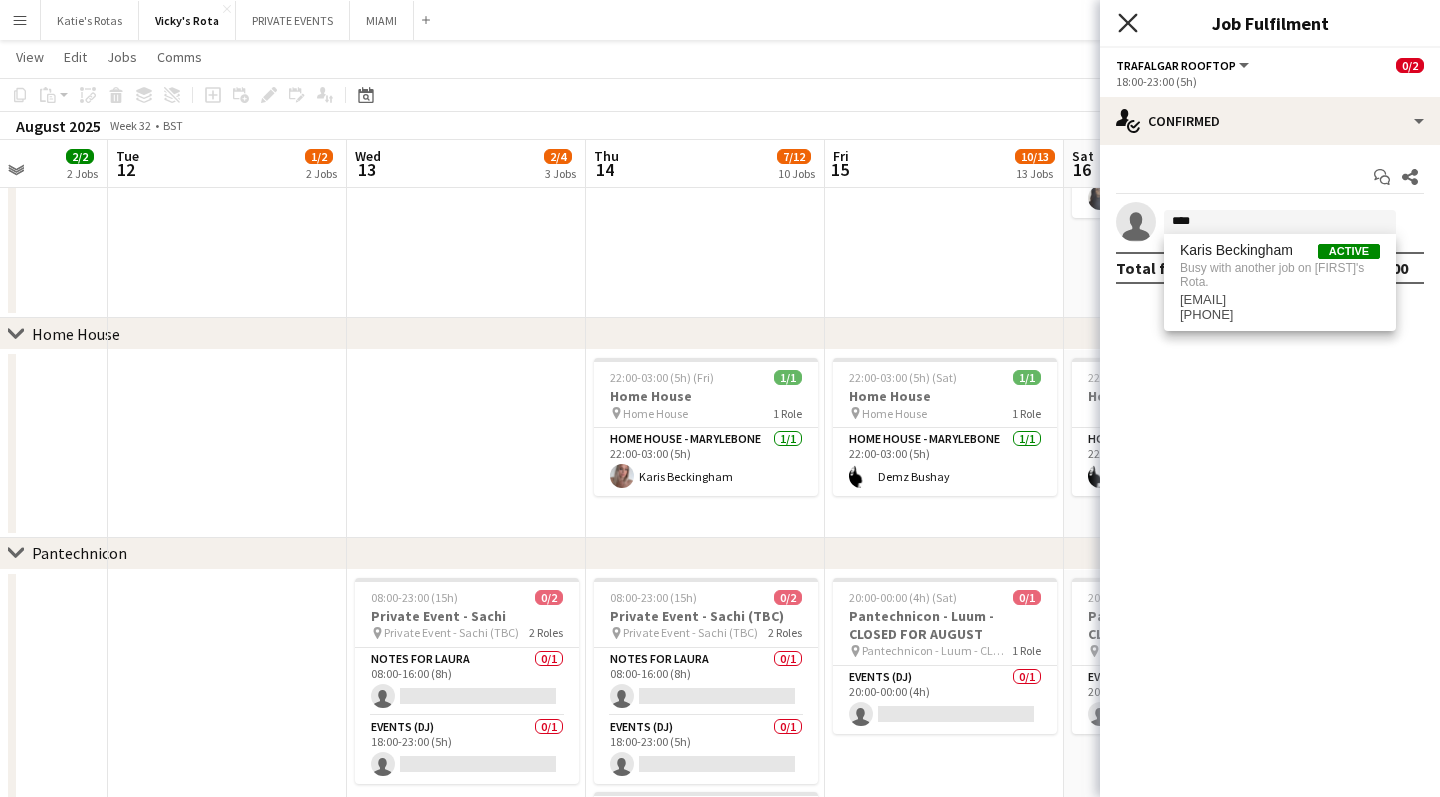 click 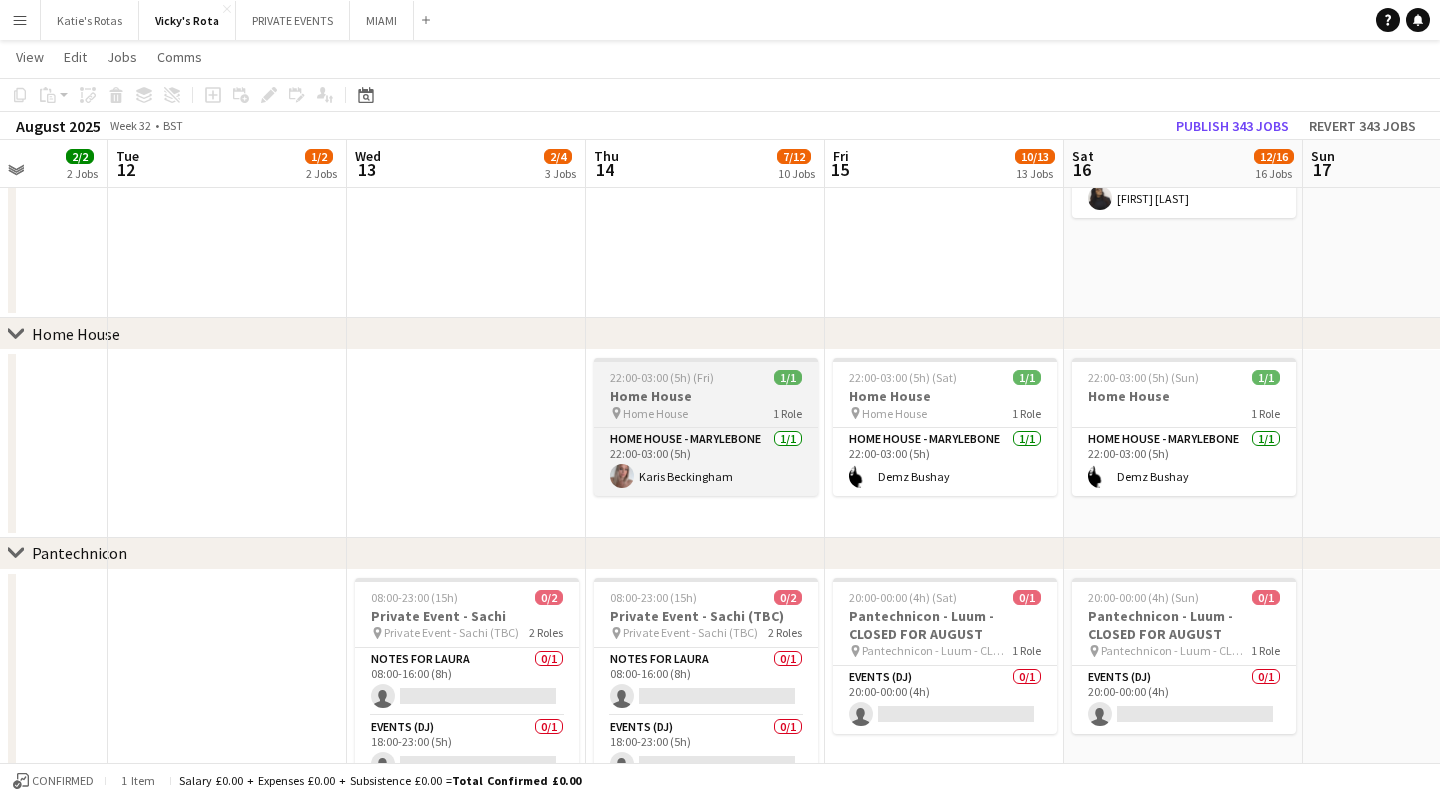 click on "HOME HOUSE - MARYLEBONE   1/1   22:00-03:00 (5h)
[FIRST] [LAST]" at bounding box center (706, 461) 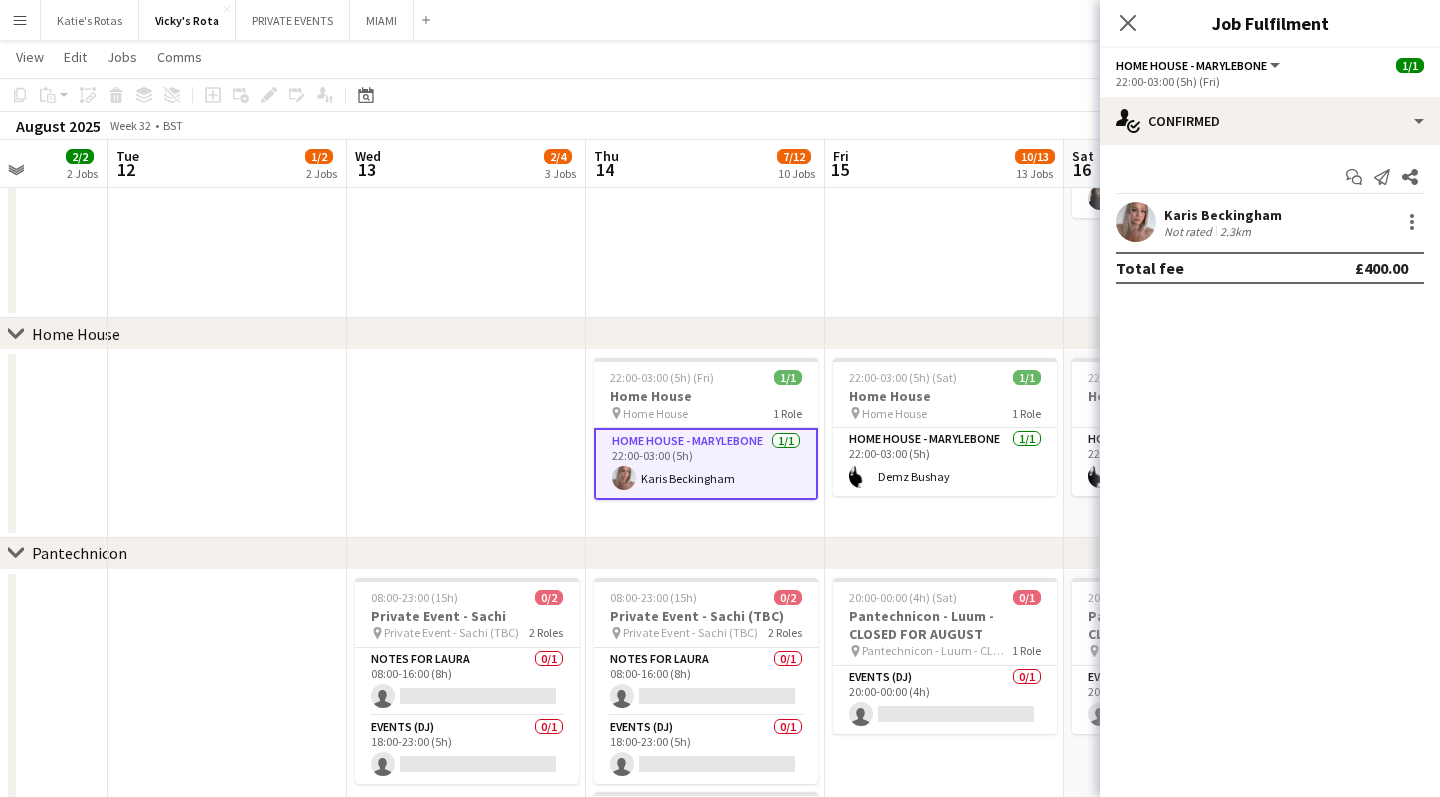 click at bounding box center [466, 444] 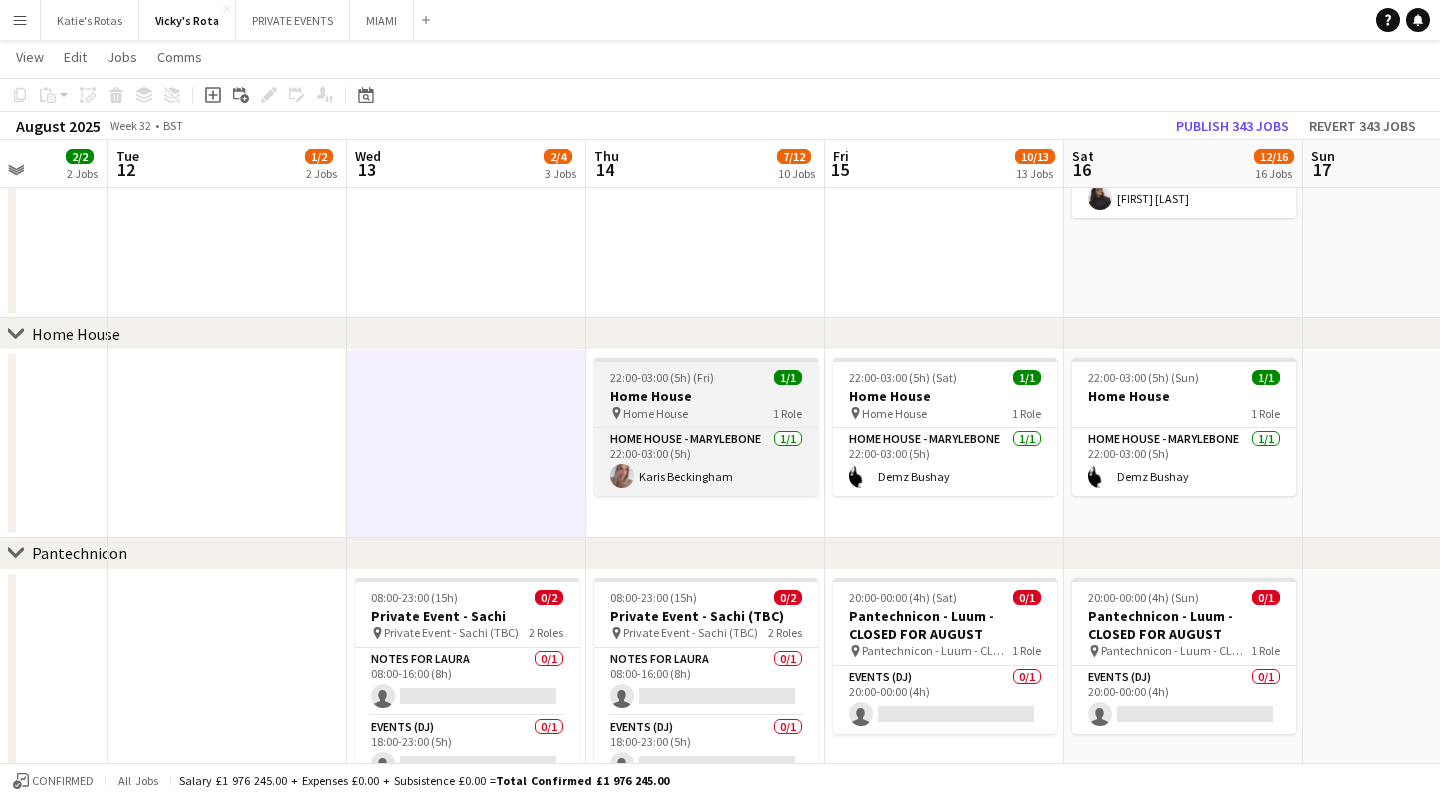 click on "22:00-03:00 (5h) (Fri)   1/1   Home House
pin
Home House   1 Role   HOME HOUSE - MARYLEBONE   1/1   22:00-03:00 (5h)
[FIRST] [LAST]" at bounding box center (706, 427) 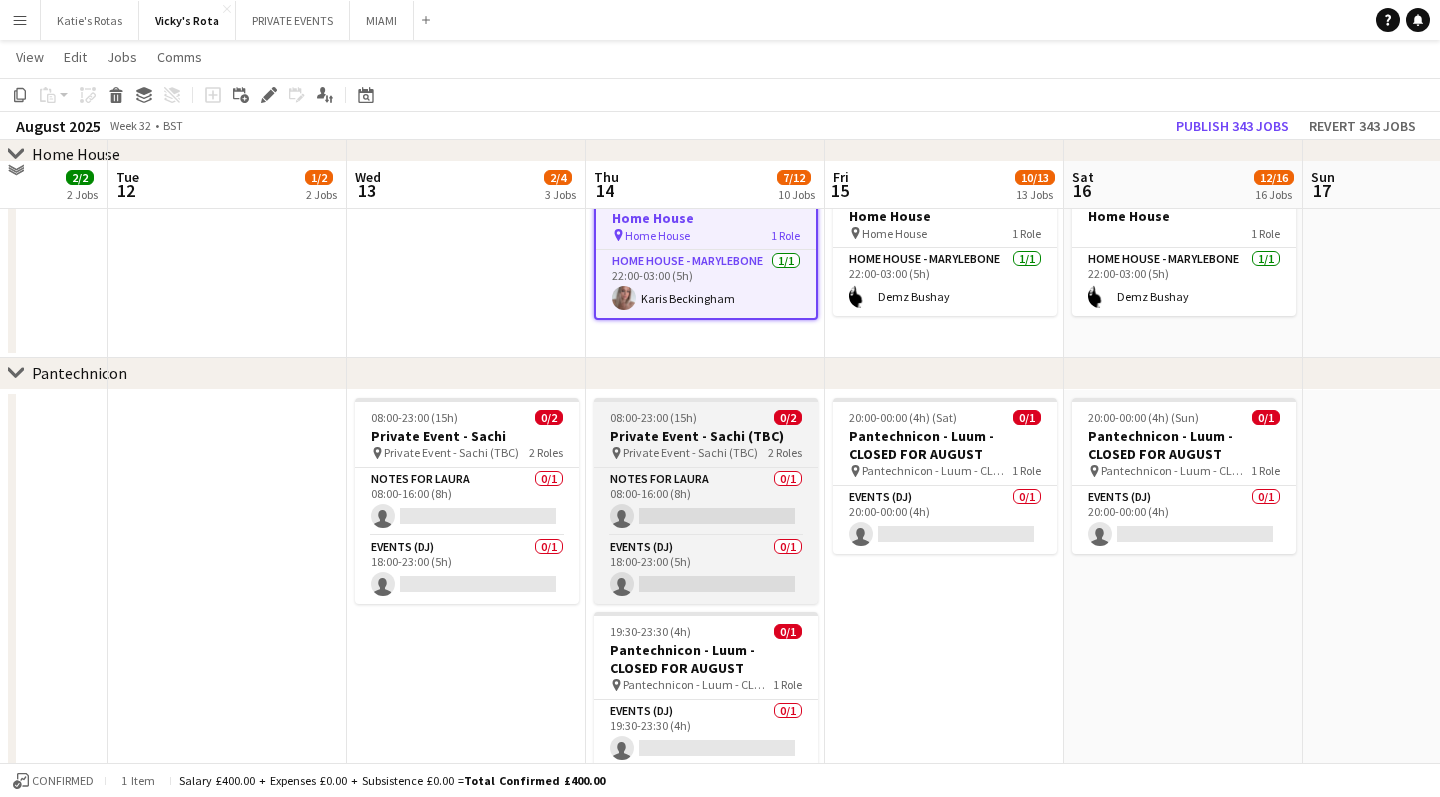 scroll, scrollTop: 1964, scrollLeft: 0, axis: vertical 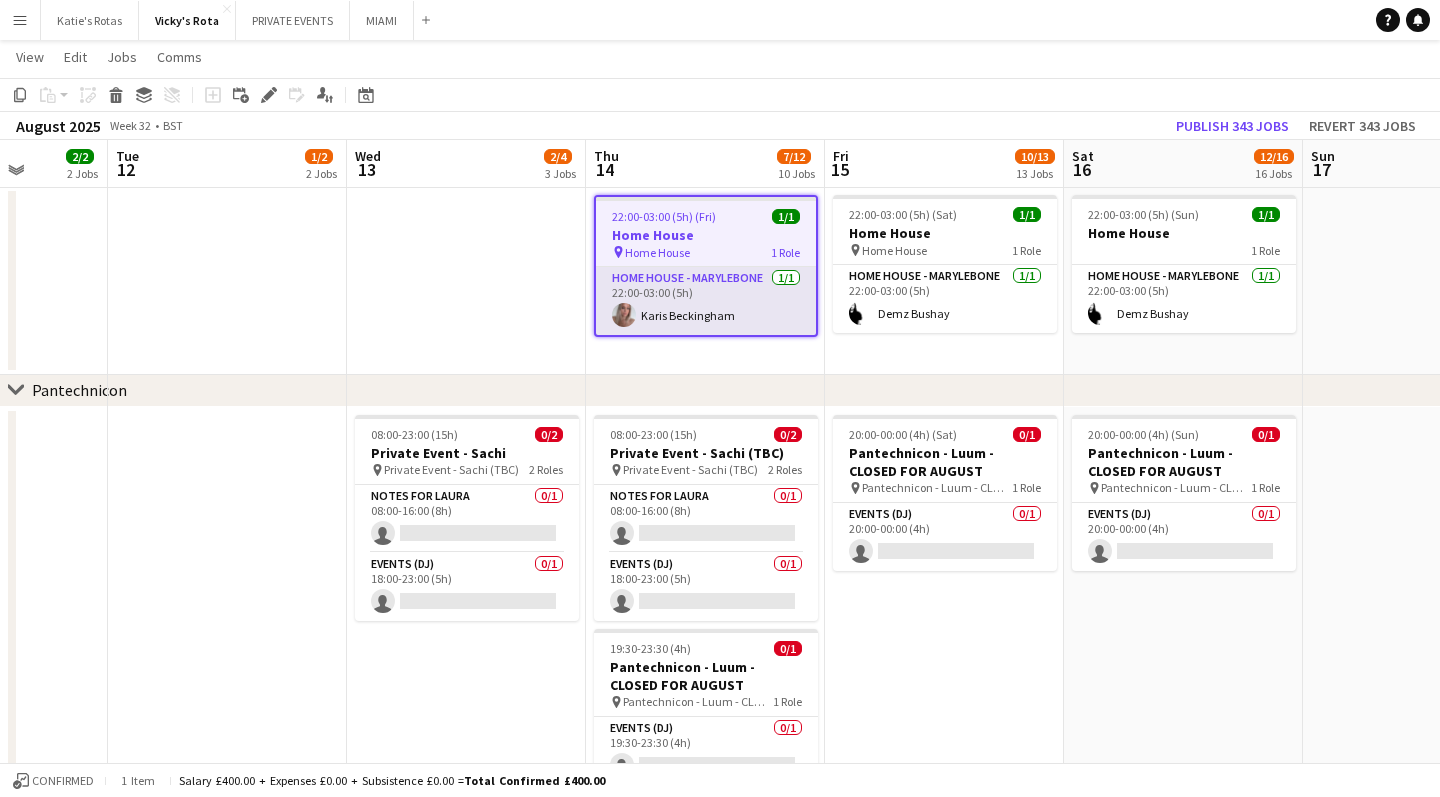 click on "HOME HOUSE - MARYLEBONE   1/1   22:00-03:00 (5h)
[FIRST] [LAST]" at bounding box center [706, 301] 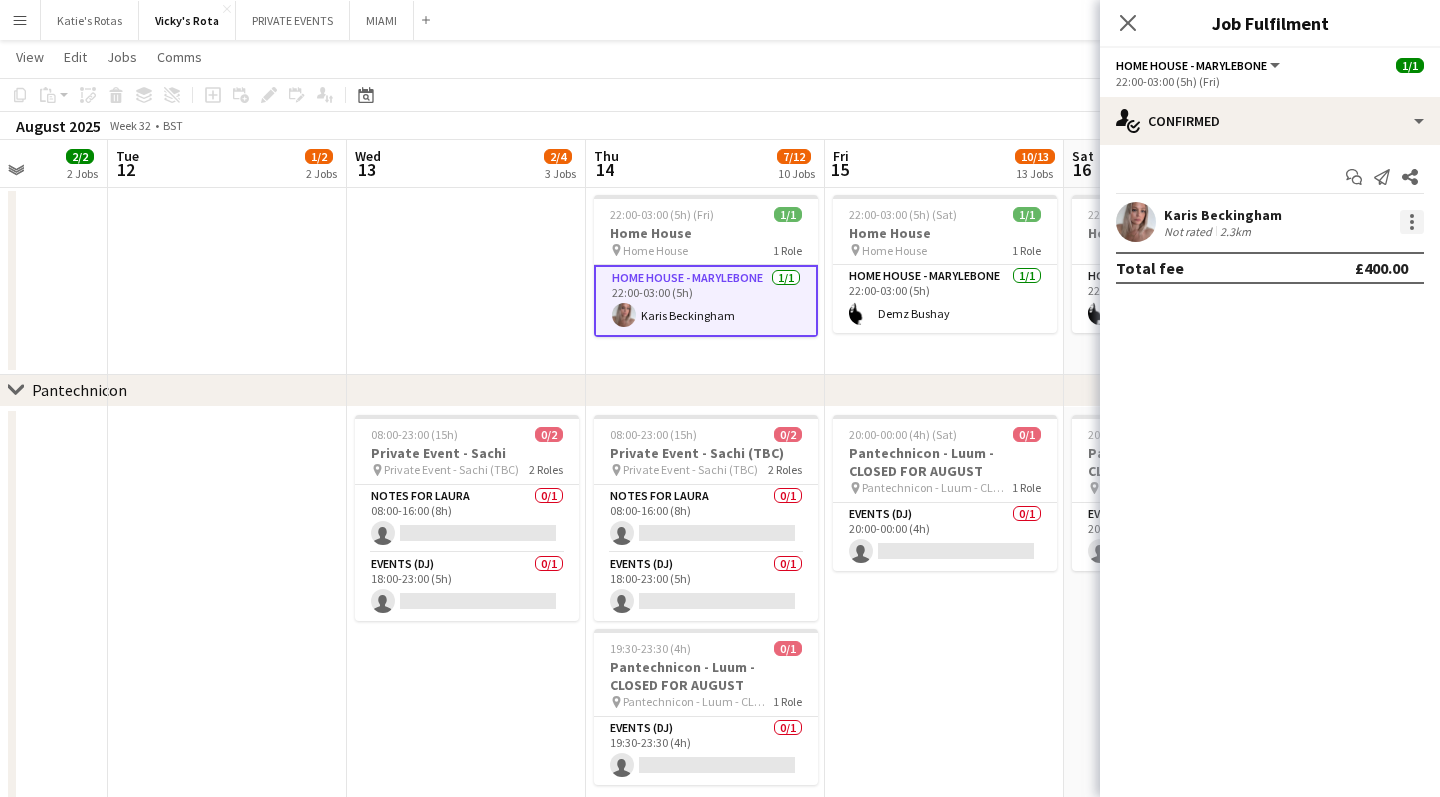 click at bounding box center (1412, 222) 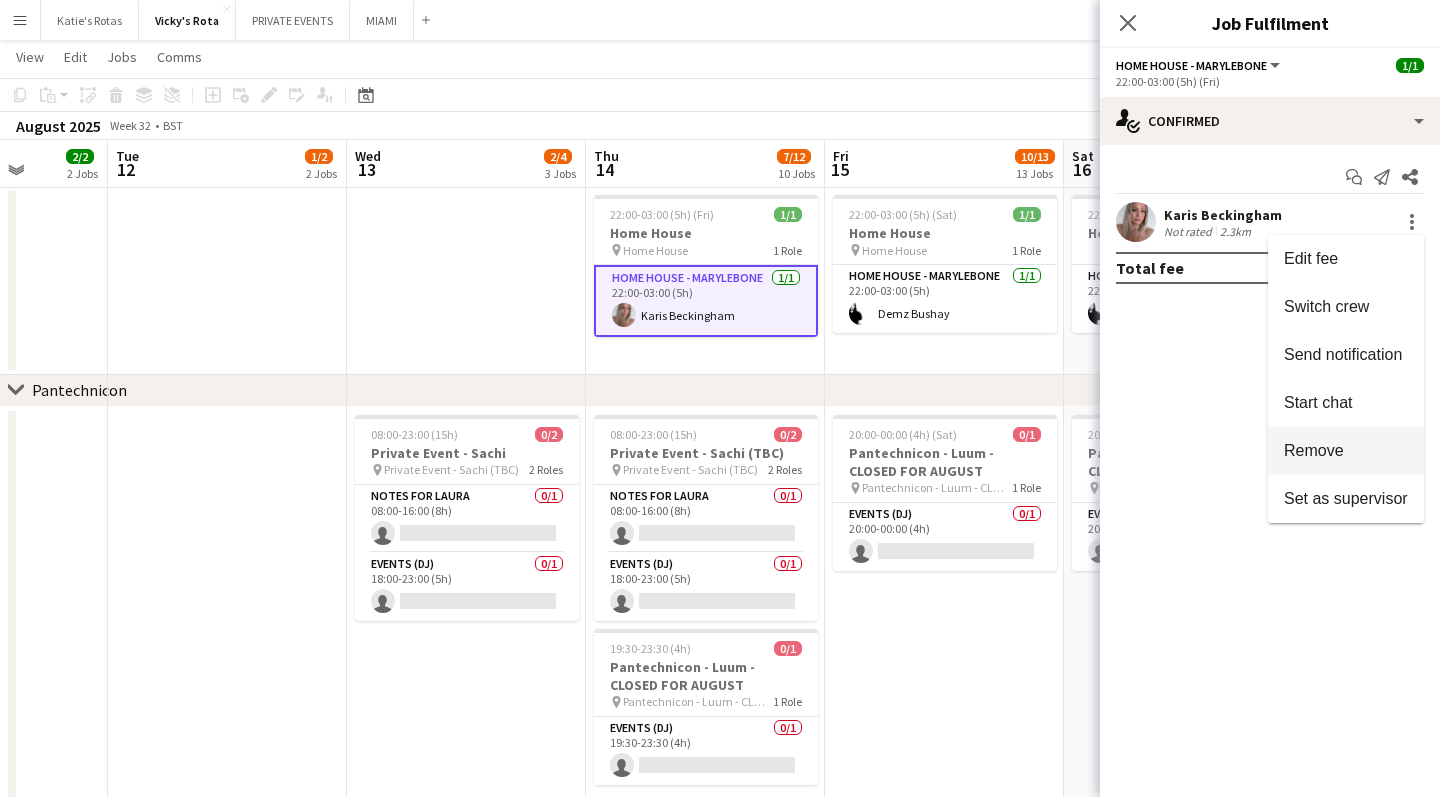 click on "Remove" at bounding box center [1314, 450] 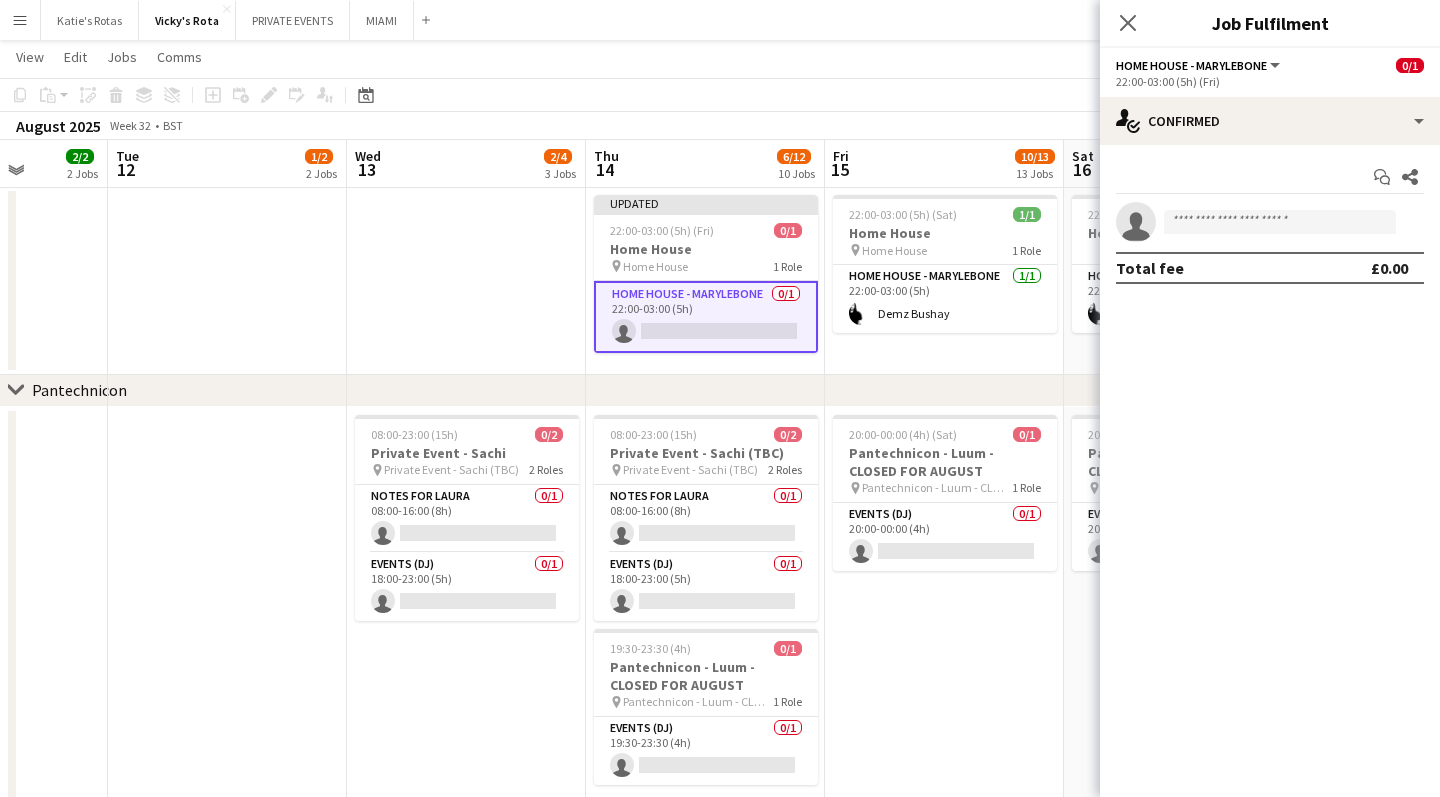 click on "Thu   14   6/12   10 Jobs" at bounding box center (705, 164) 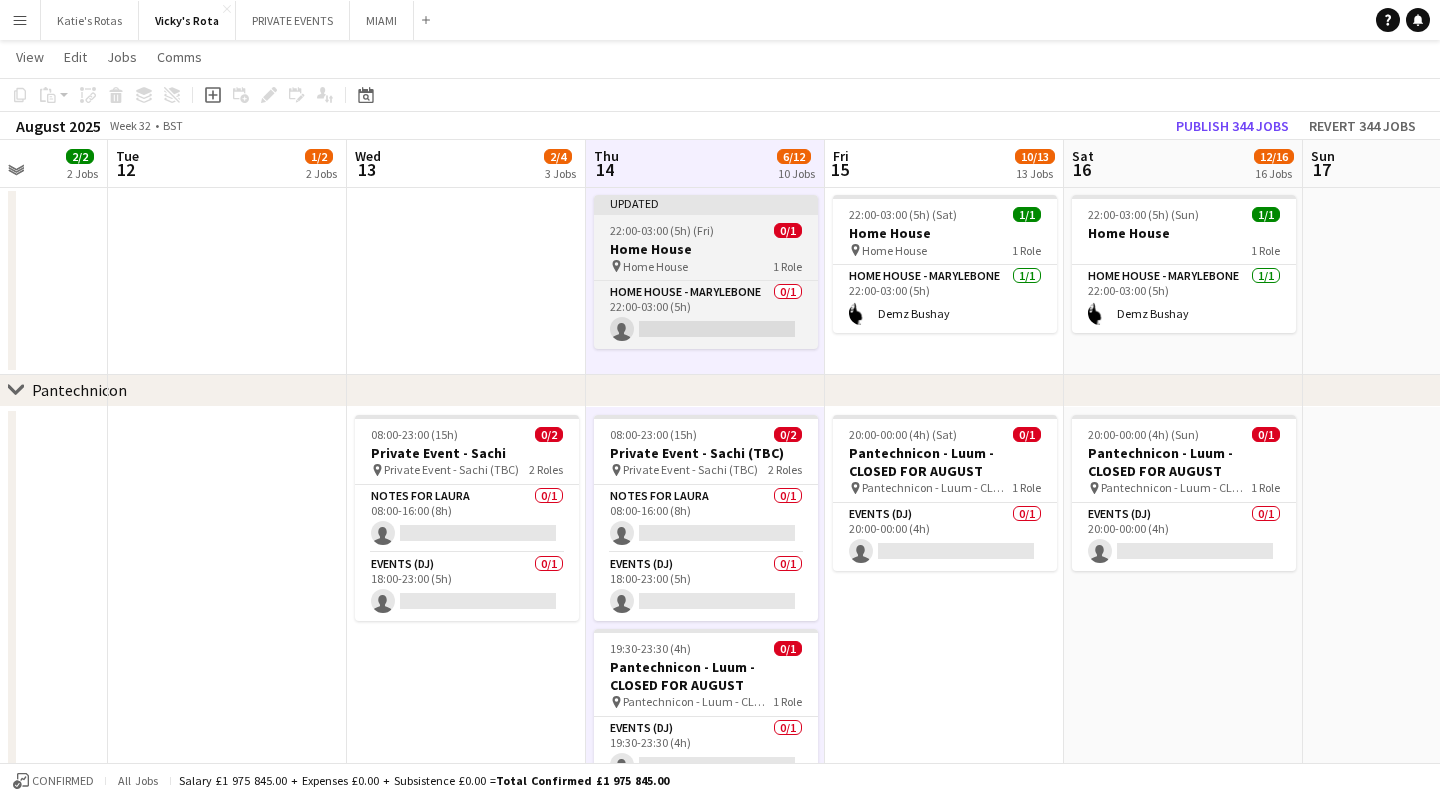 click on "Updated" at bounding box center [706, 203] 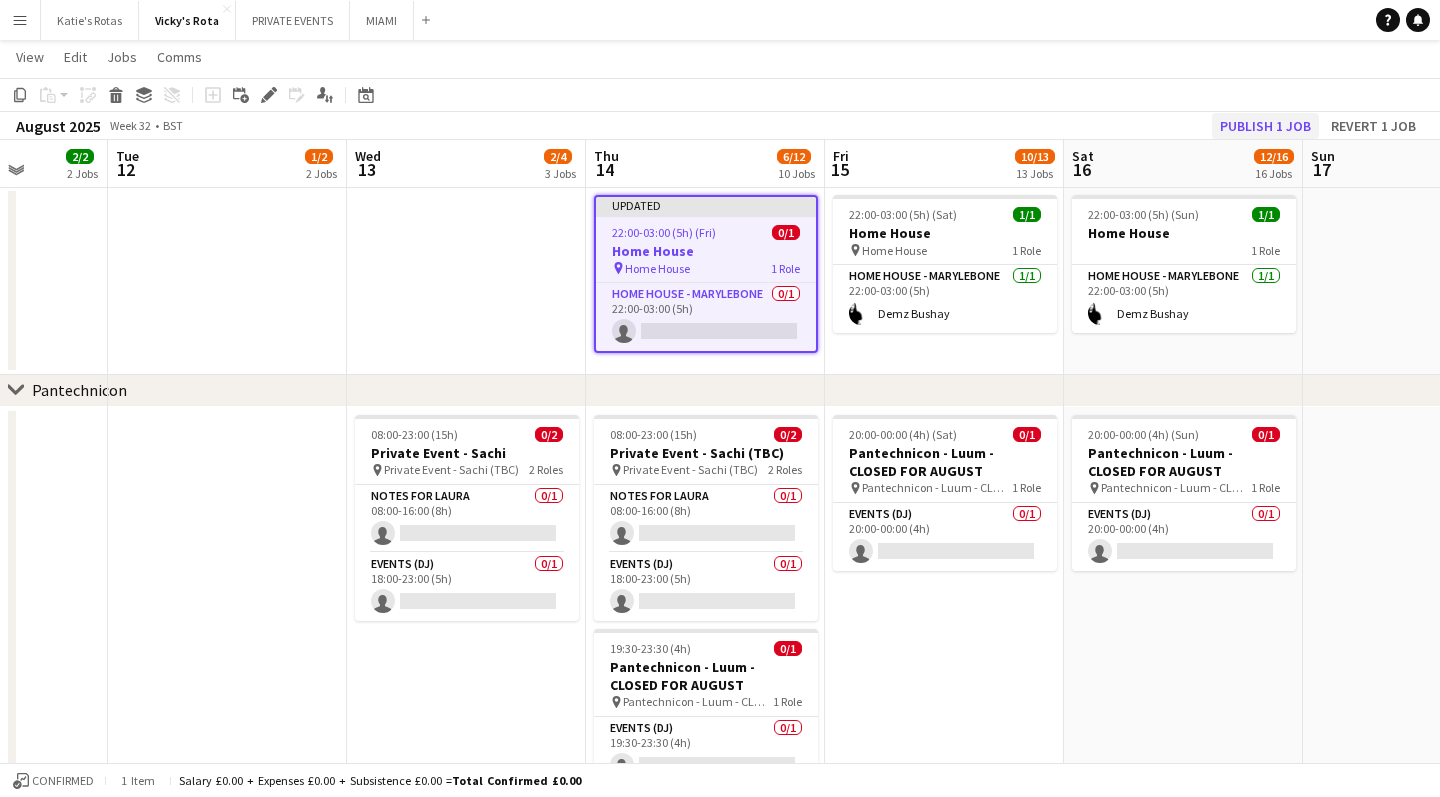 click on "Publish 1 job" 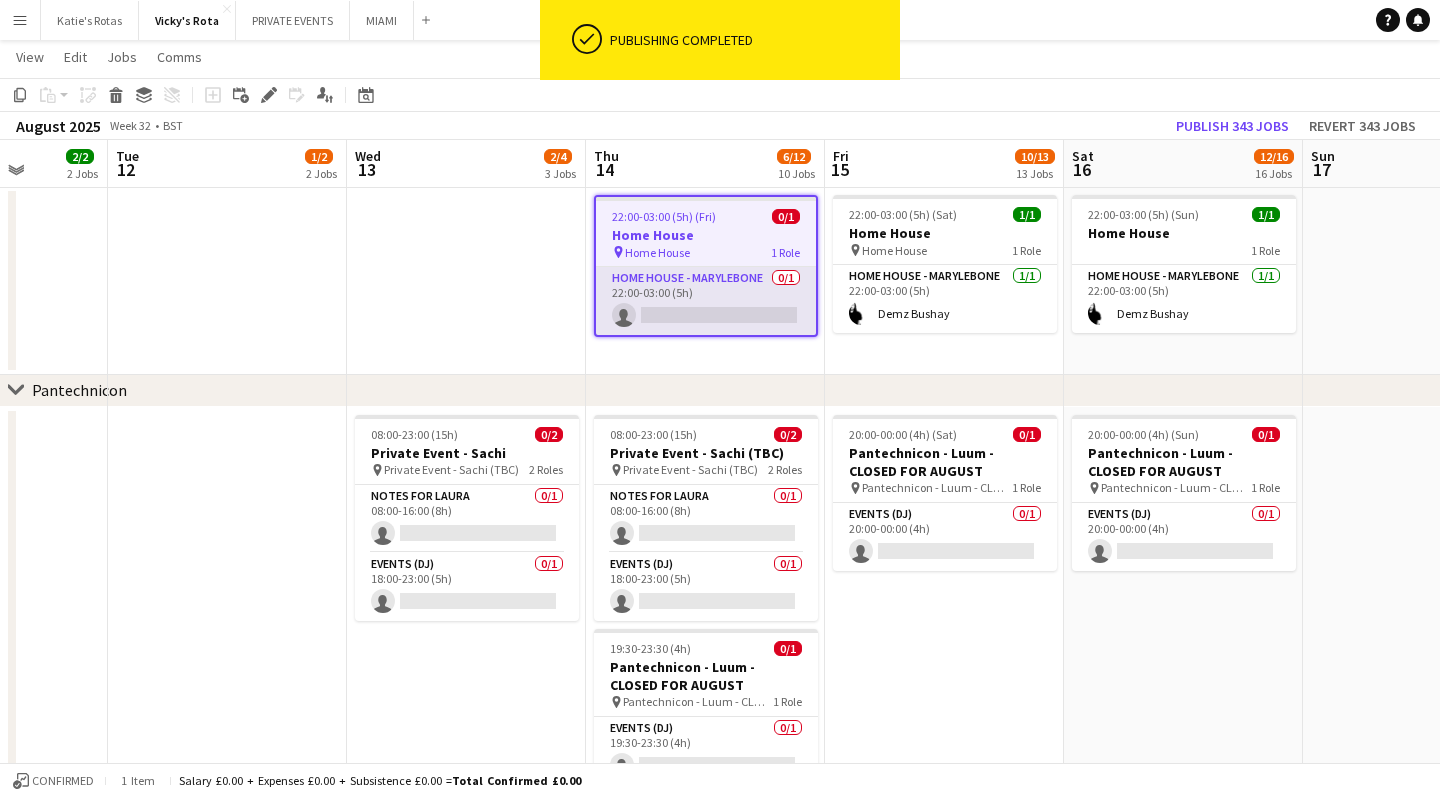 click on "HOME HOUSE - MARYLEBONE   0/1   22:00-03:00 (5h)
single-neutral-actions" at bounding box center [706, 301] 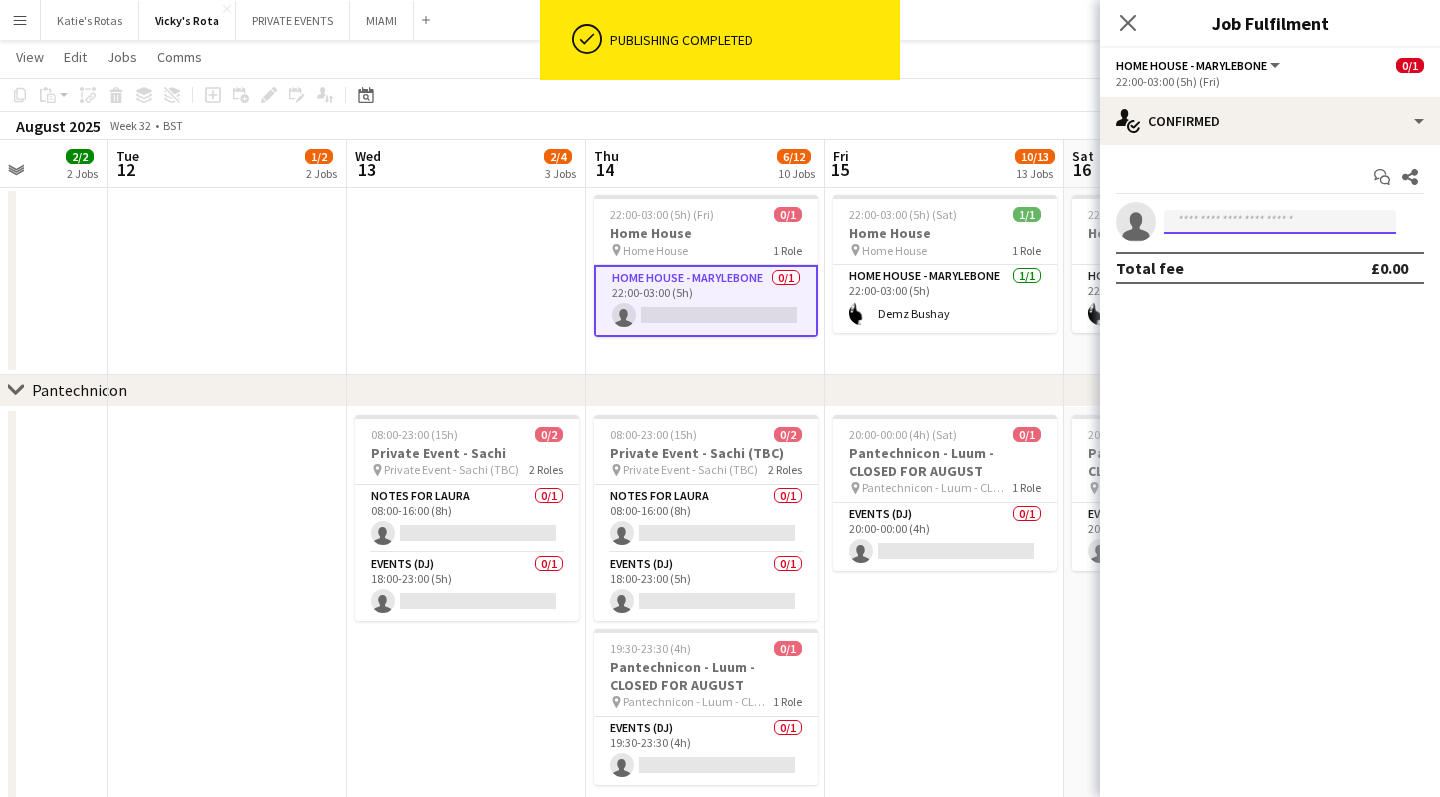 click at bounding box center [1280, 222] 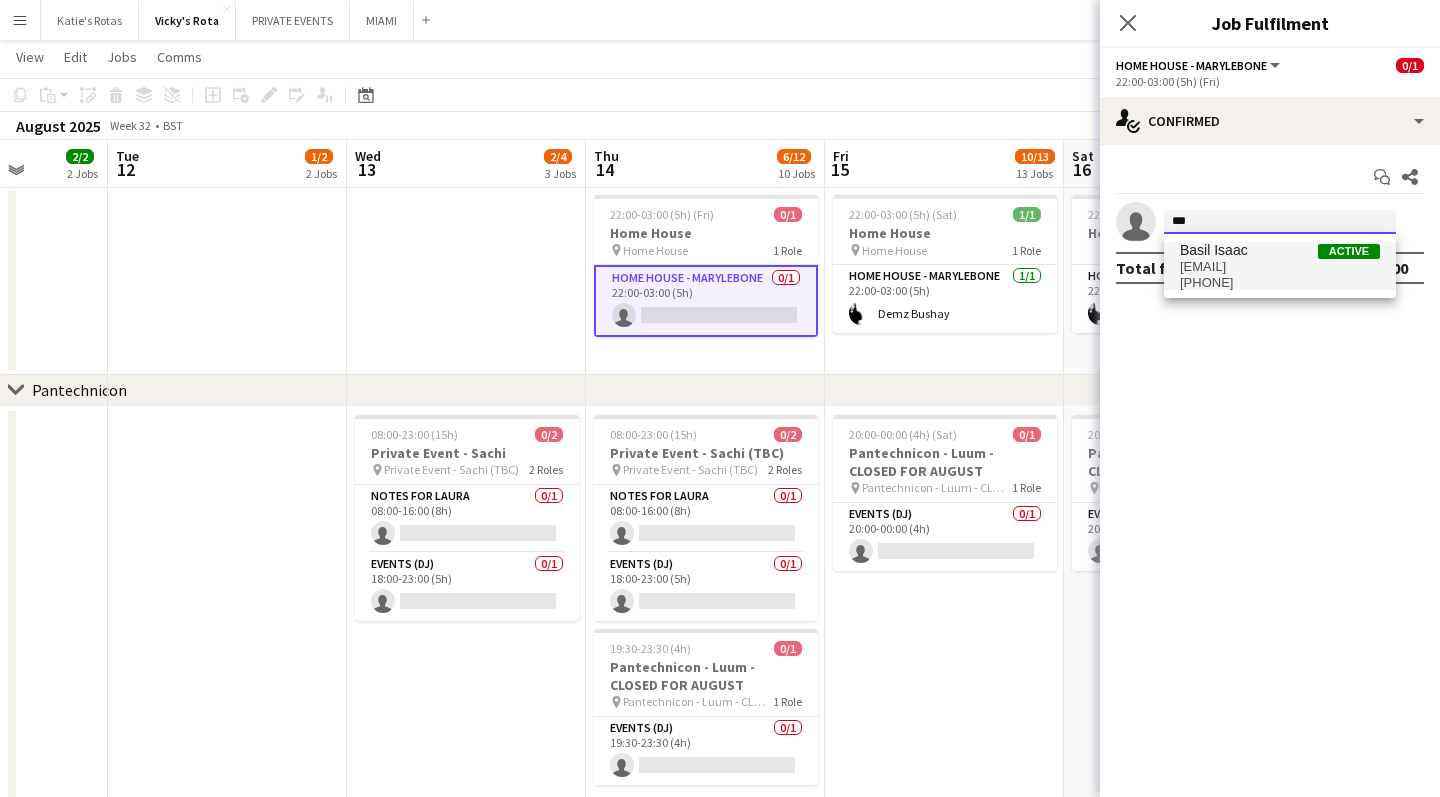 type on "***" 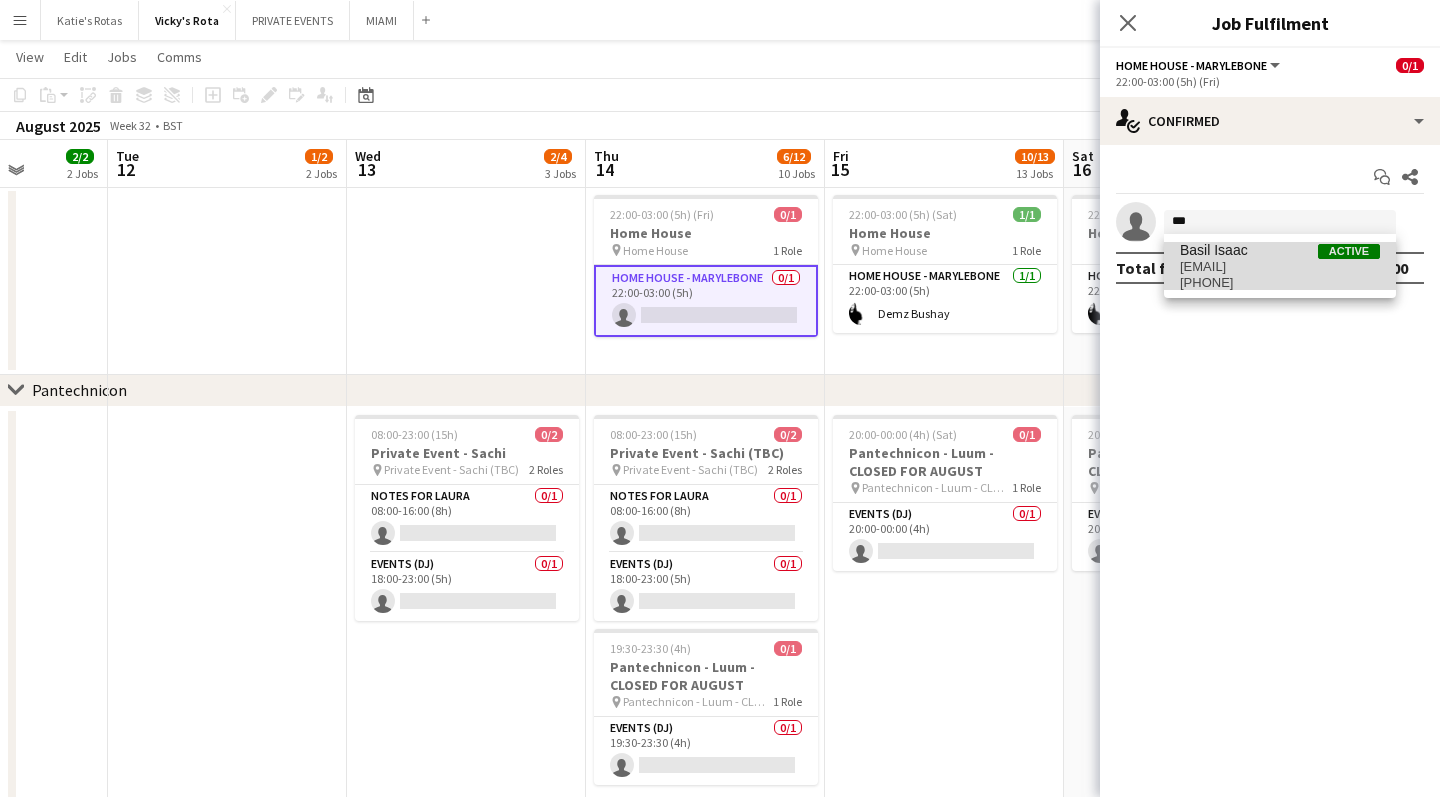 click on "[EMAIL]" at bounding box center (1280, 267) 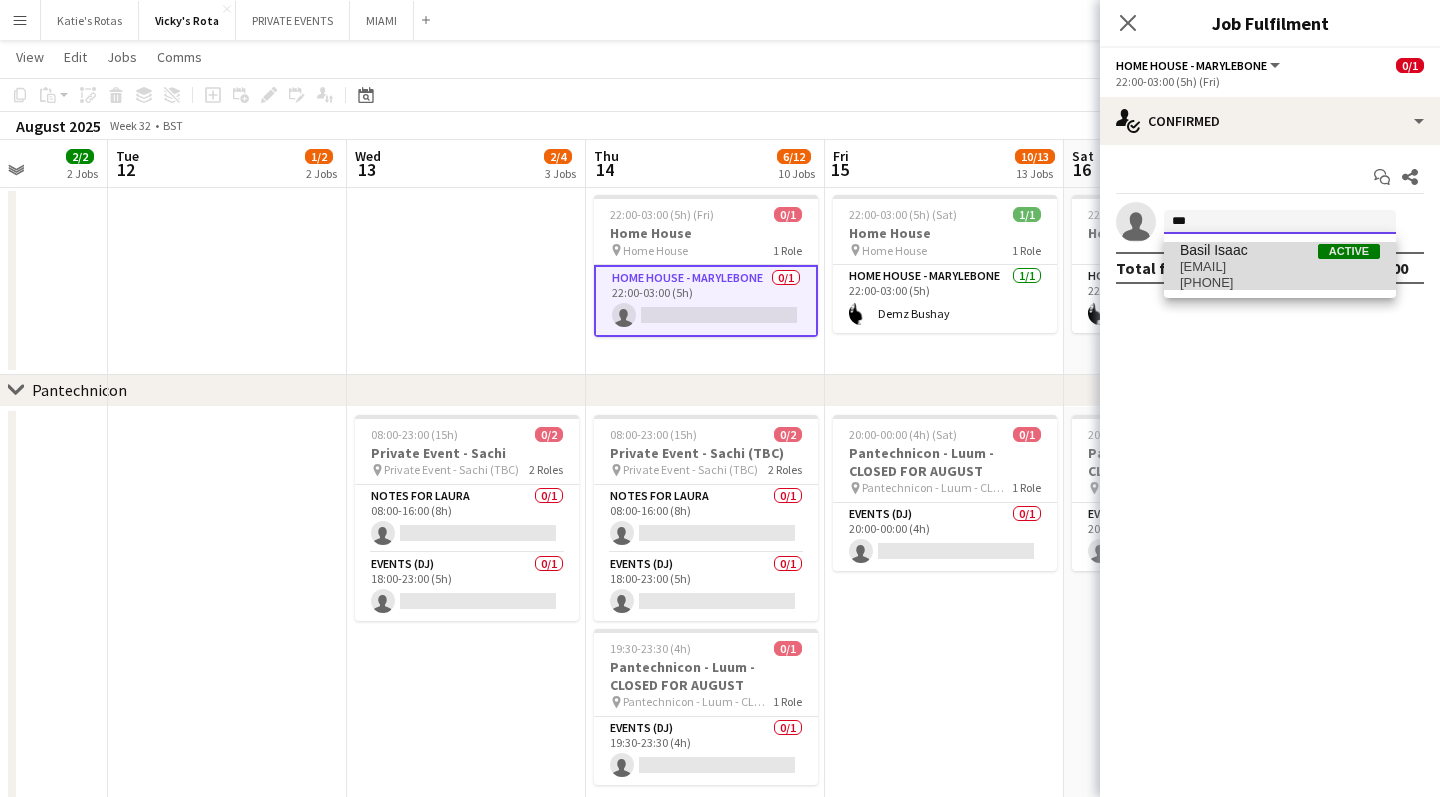 type 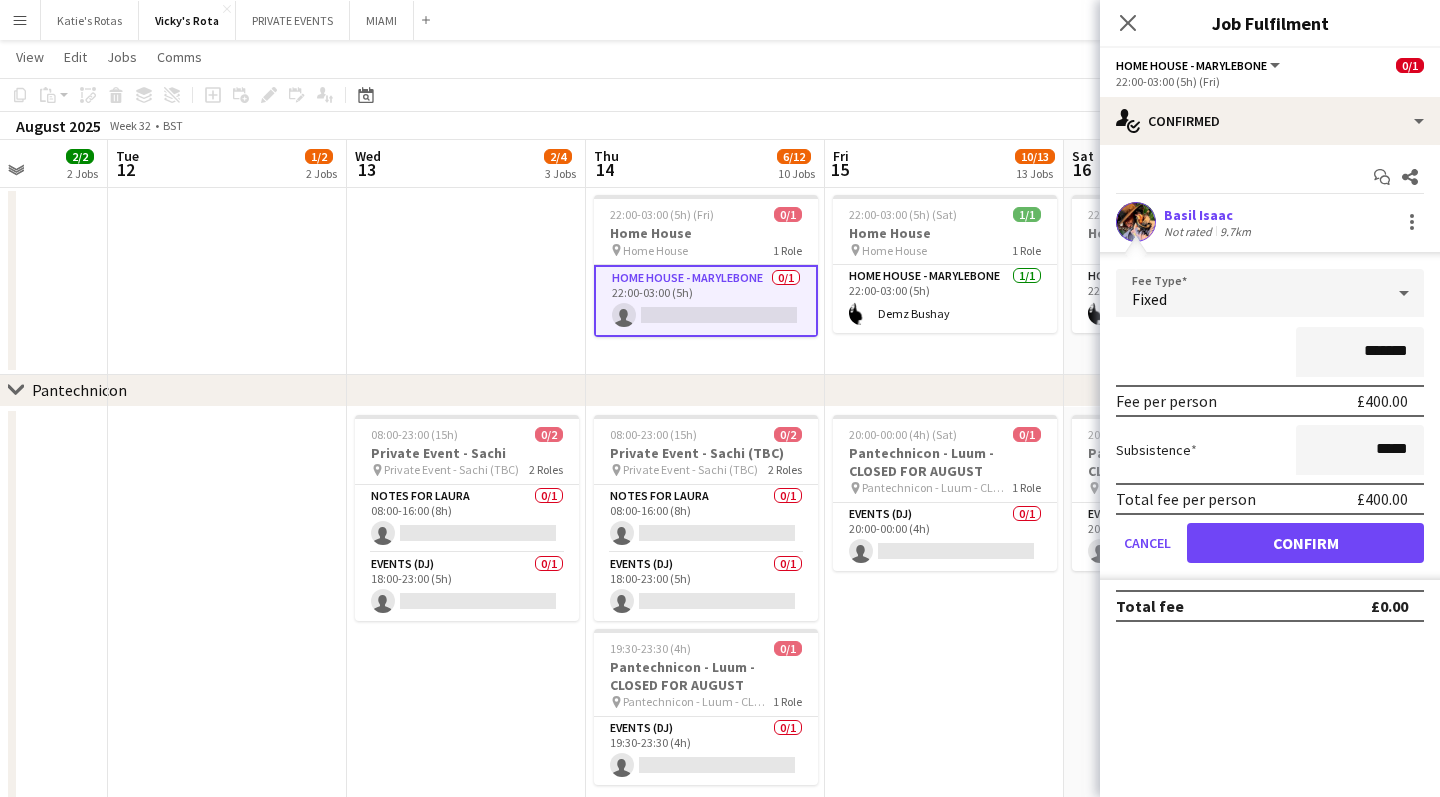 click on "Confirm" at bounding box center (1305, 543) 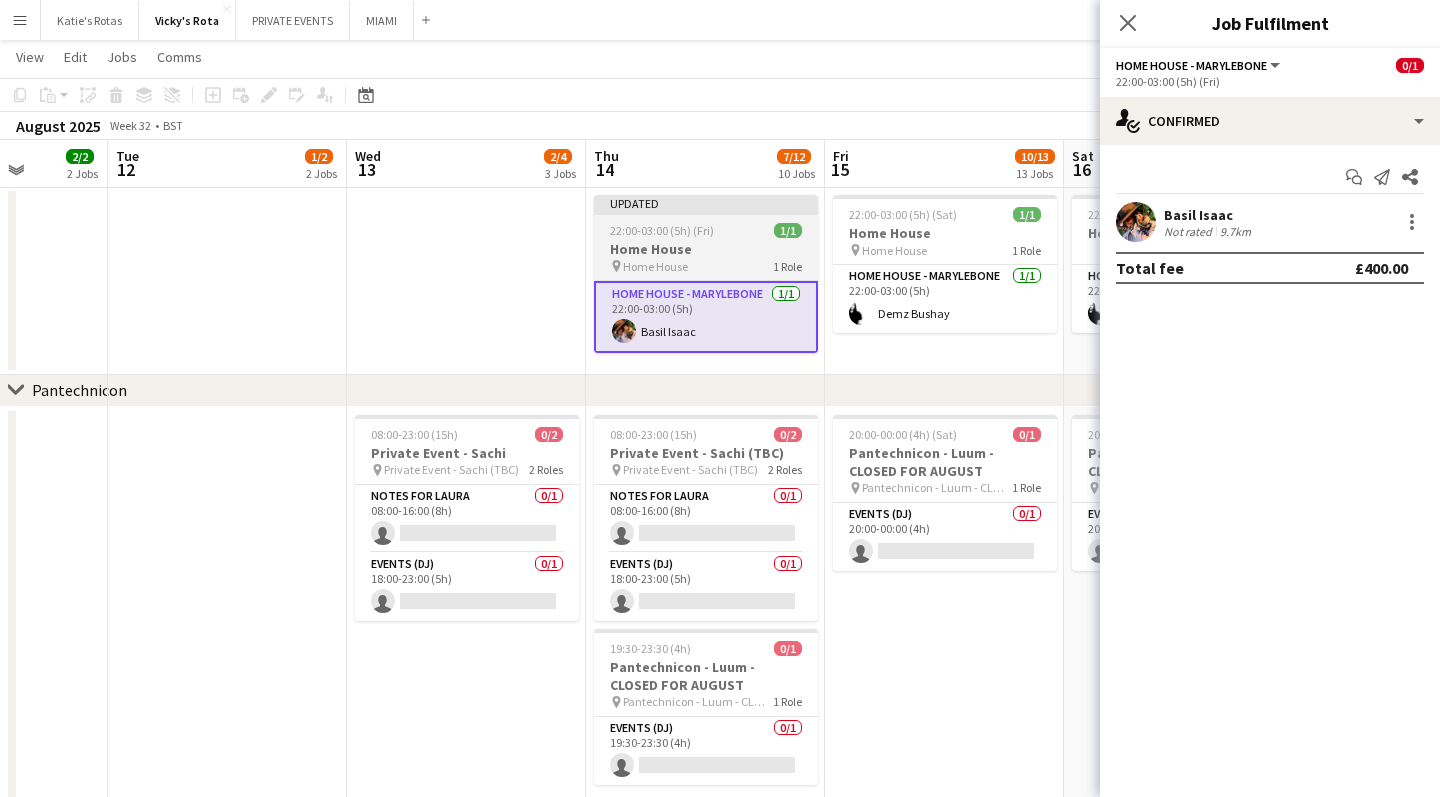 click on "22:00-03:00 (5h) (Fri)   1/1" at bounding box center [706, 230] 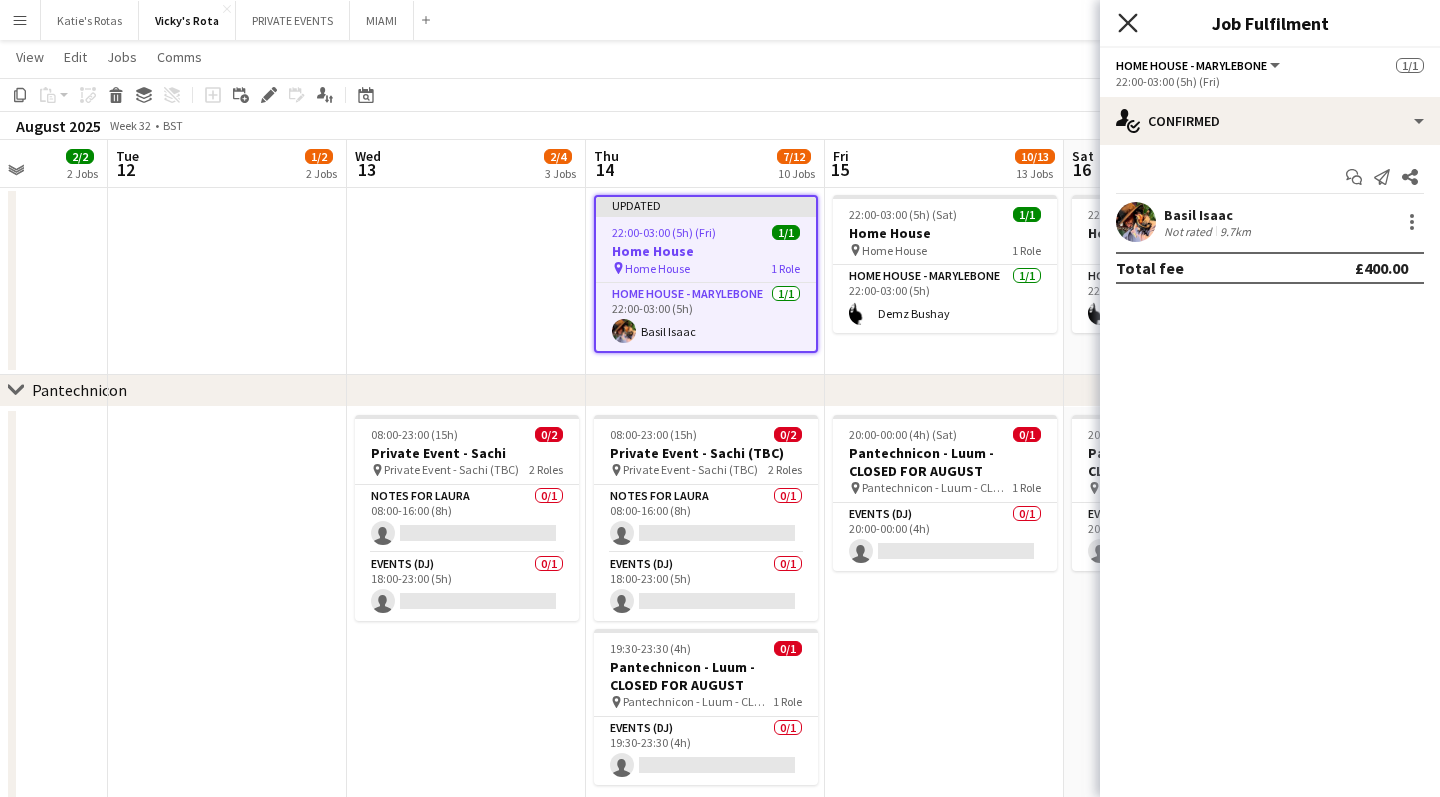 click on "Close pop-in" 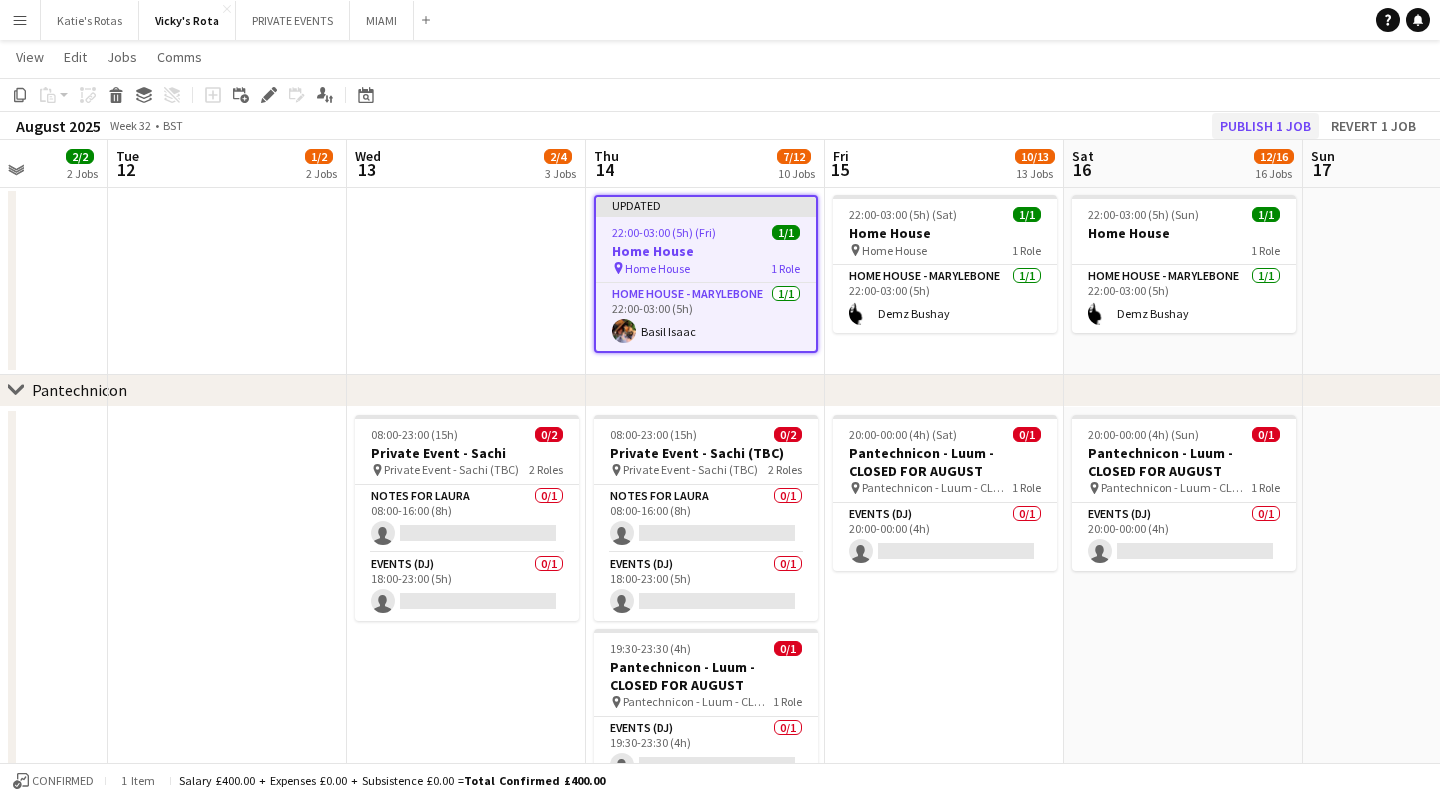 click on "Publish 1 job" 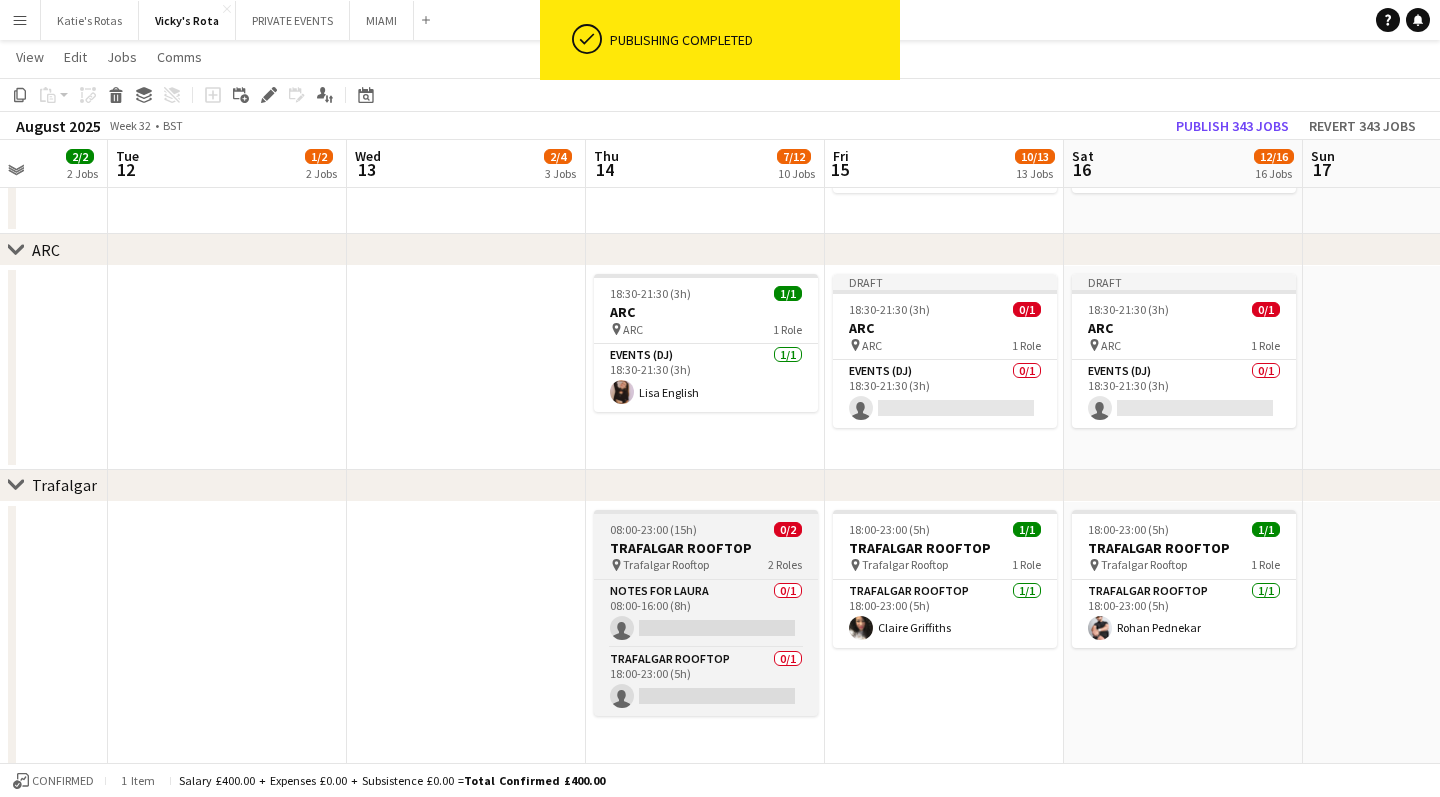 scroll, scrollTop: 3164, scrollLeft: 0, axis: vertical 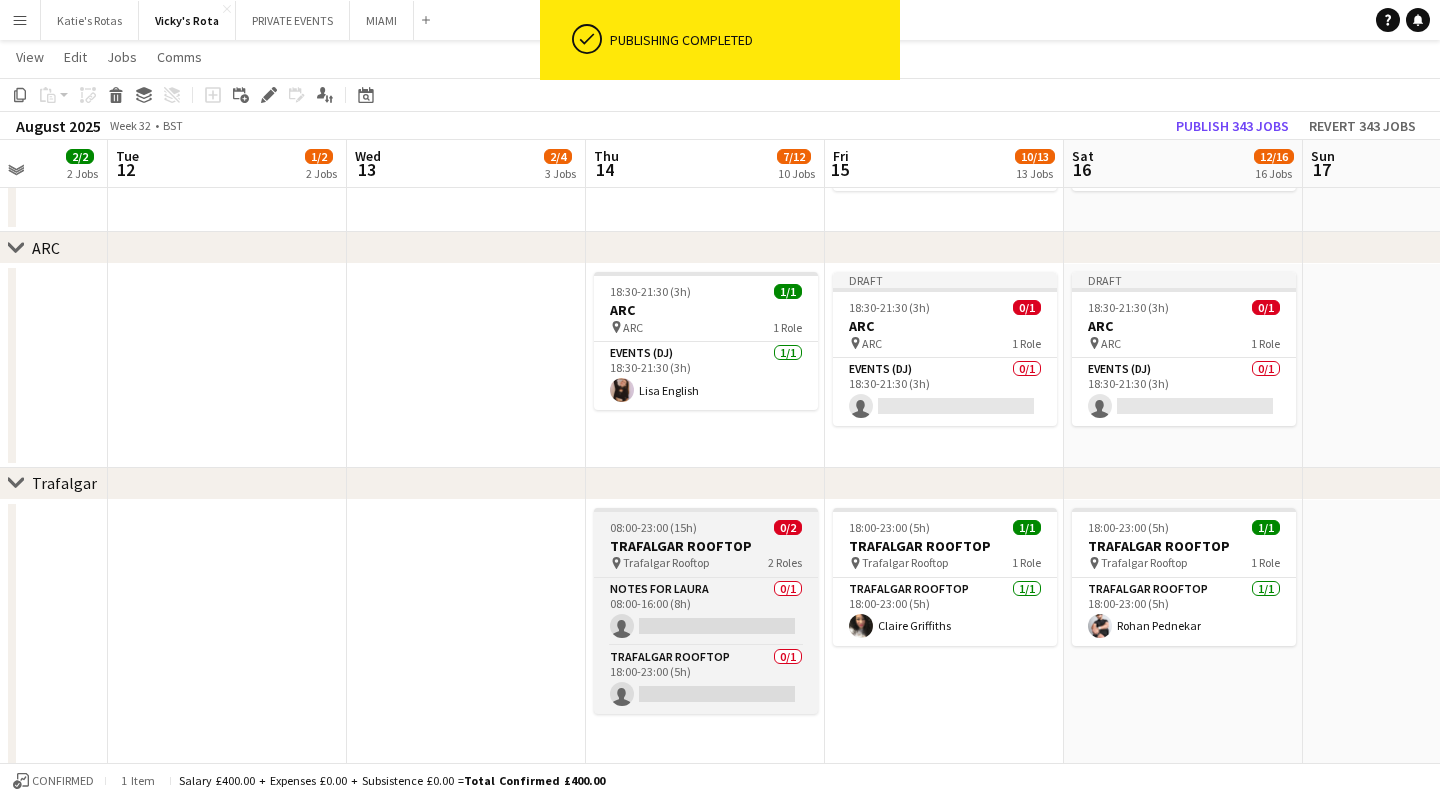 click on "TRAFALGAR ROOFTOP" at bounding box center (706, 546) 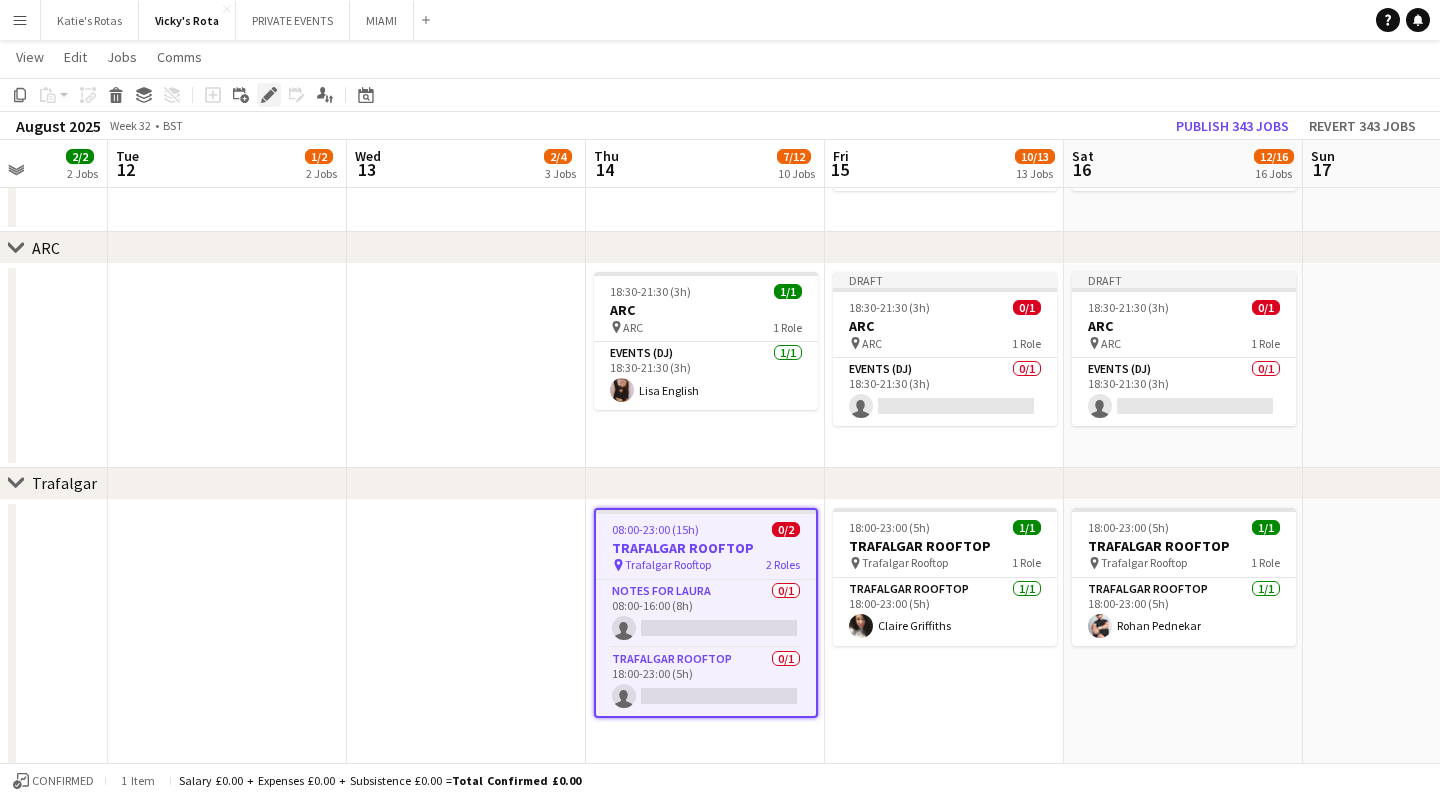 click 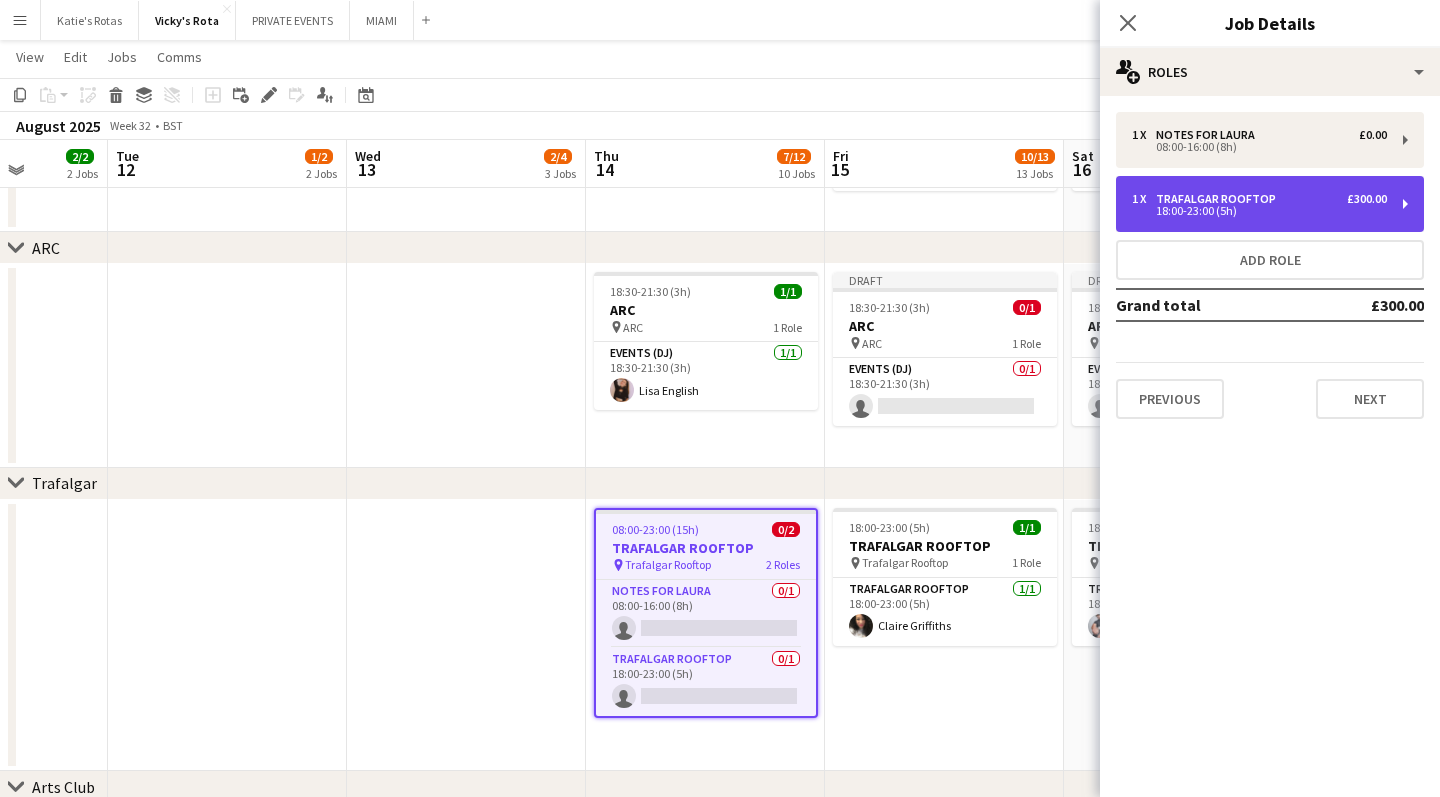 click on "£300.00" at bounding box center (1367, 199) 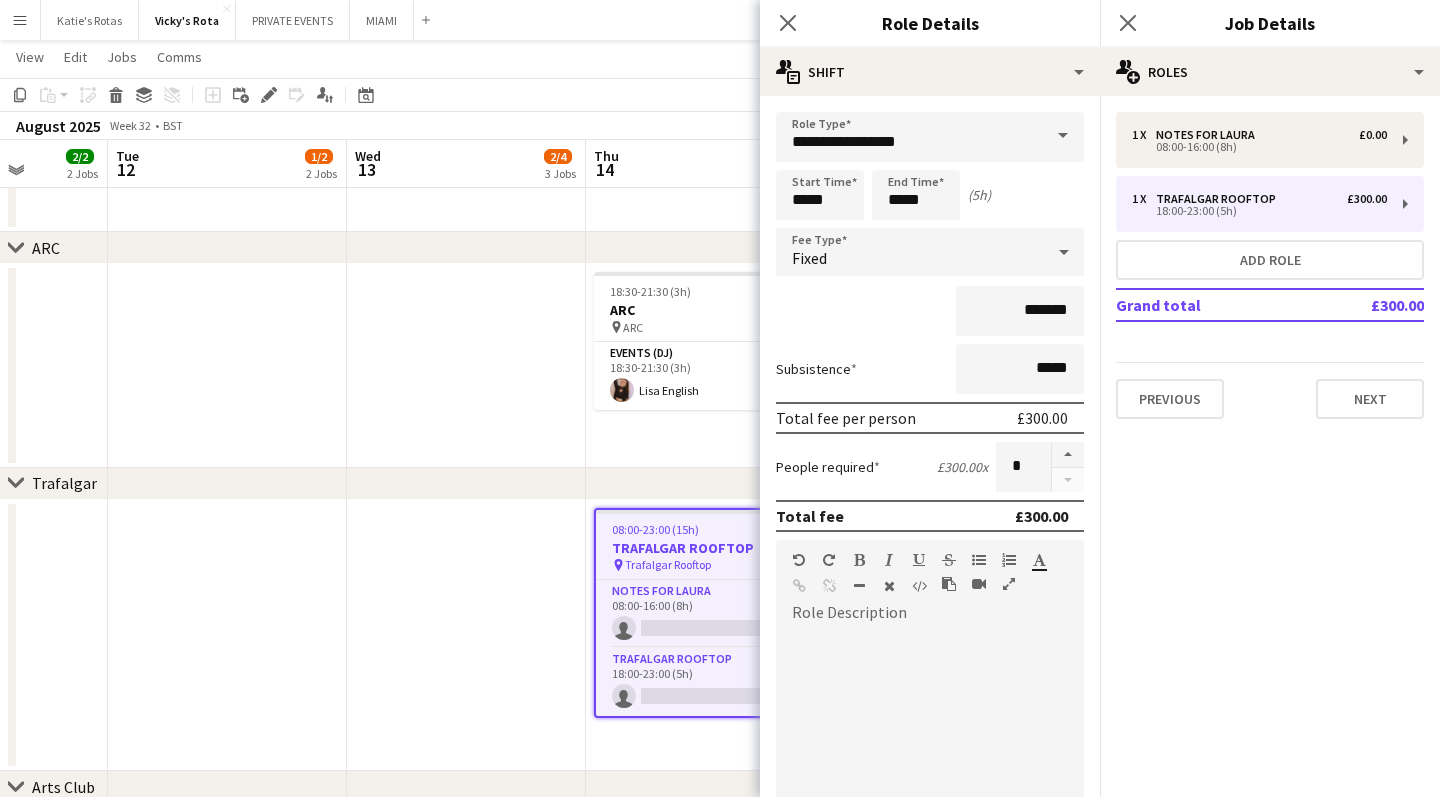 click on "£300.00" at bounding box center [1041, 516] 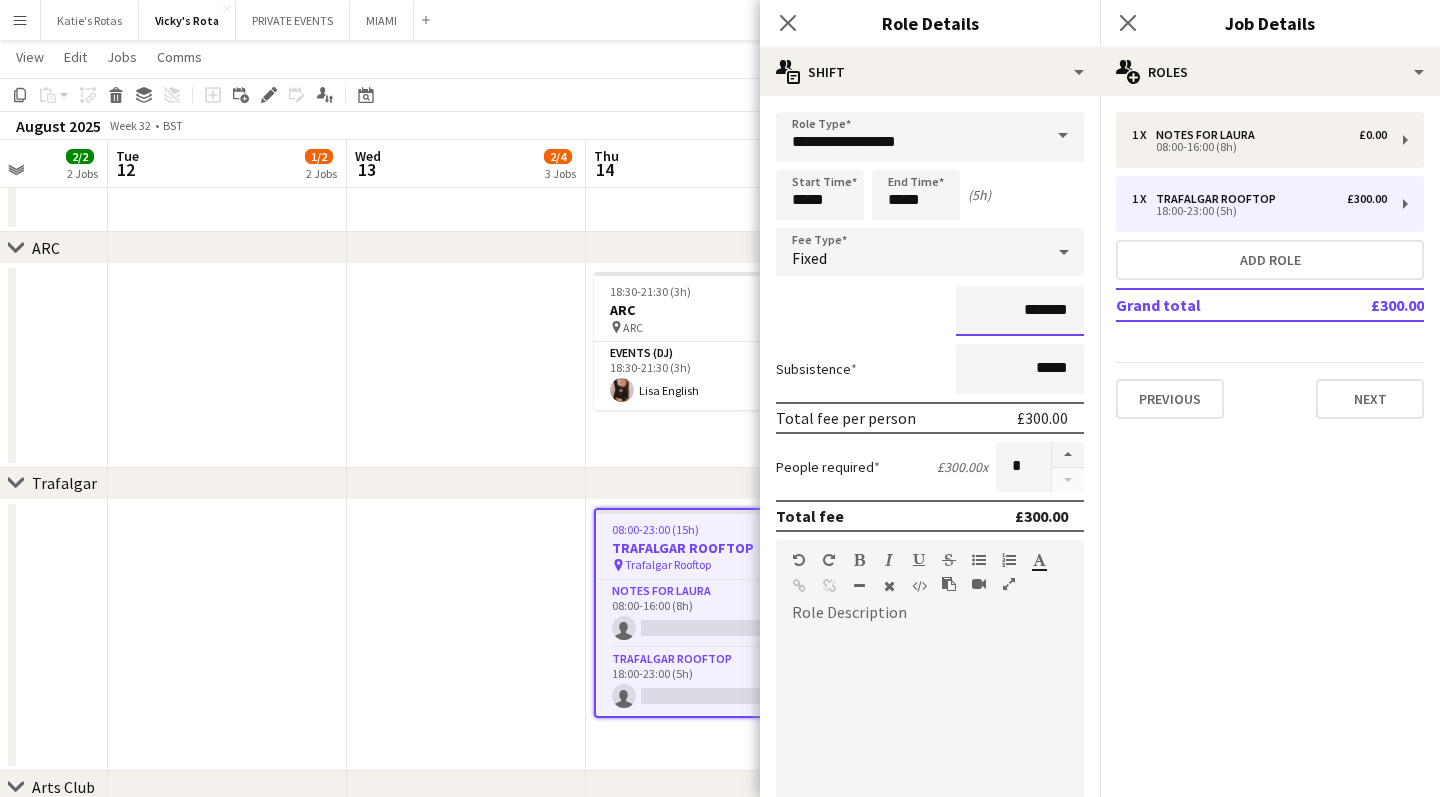click on "*******" at bounding box center (1020, 311) 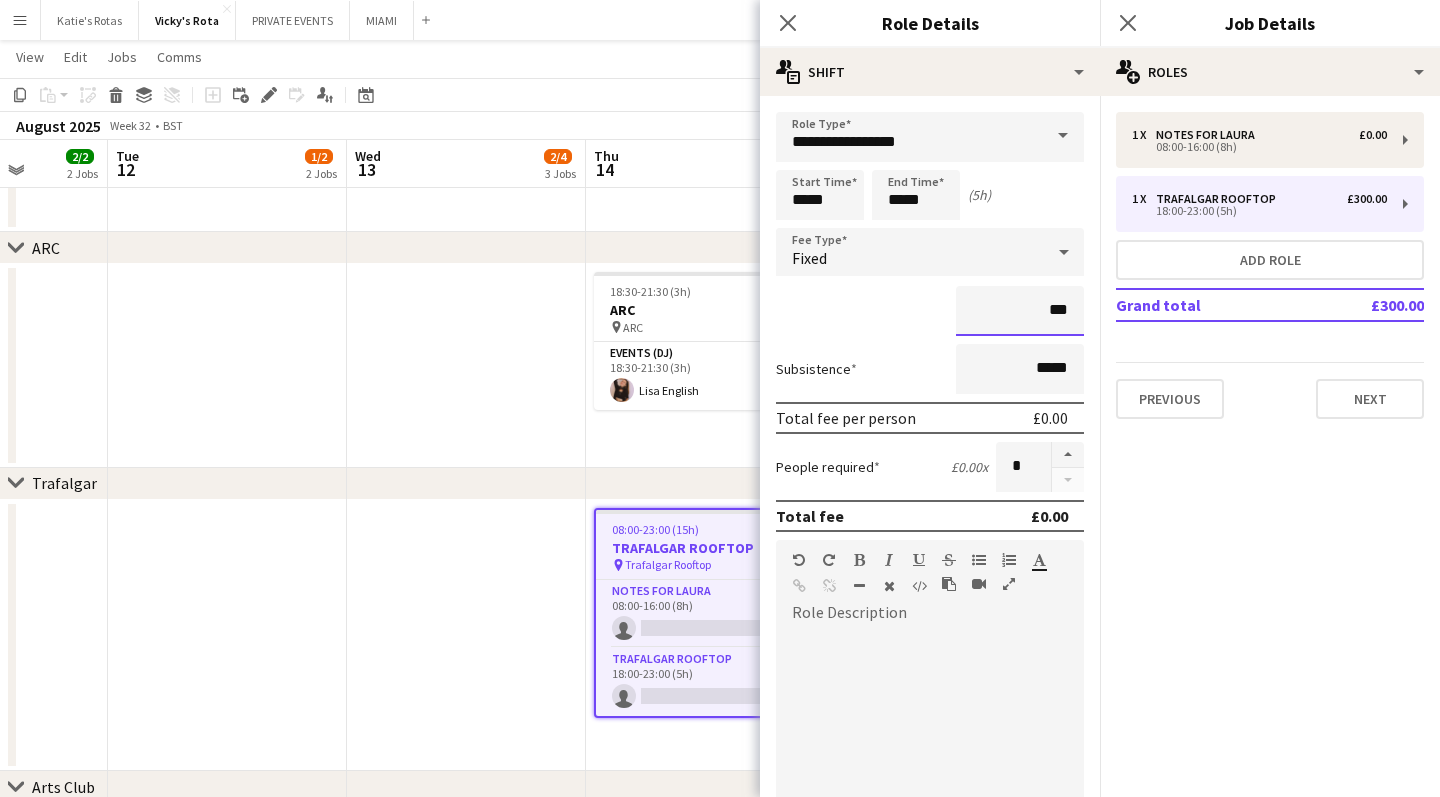 type on "**" 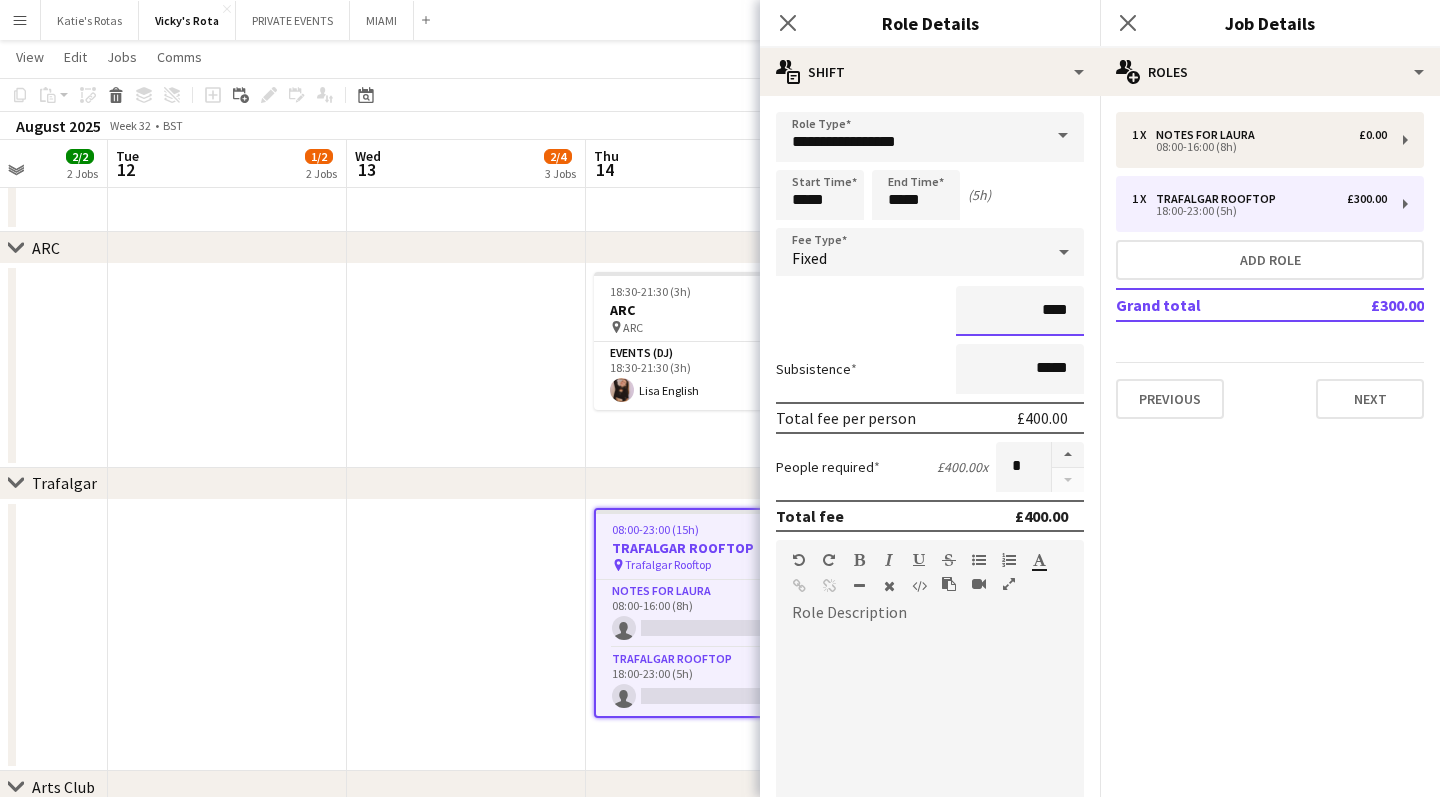 type on "****" 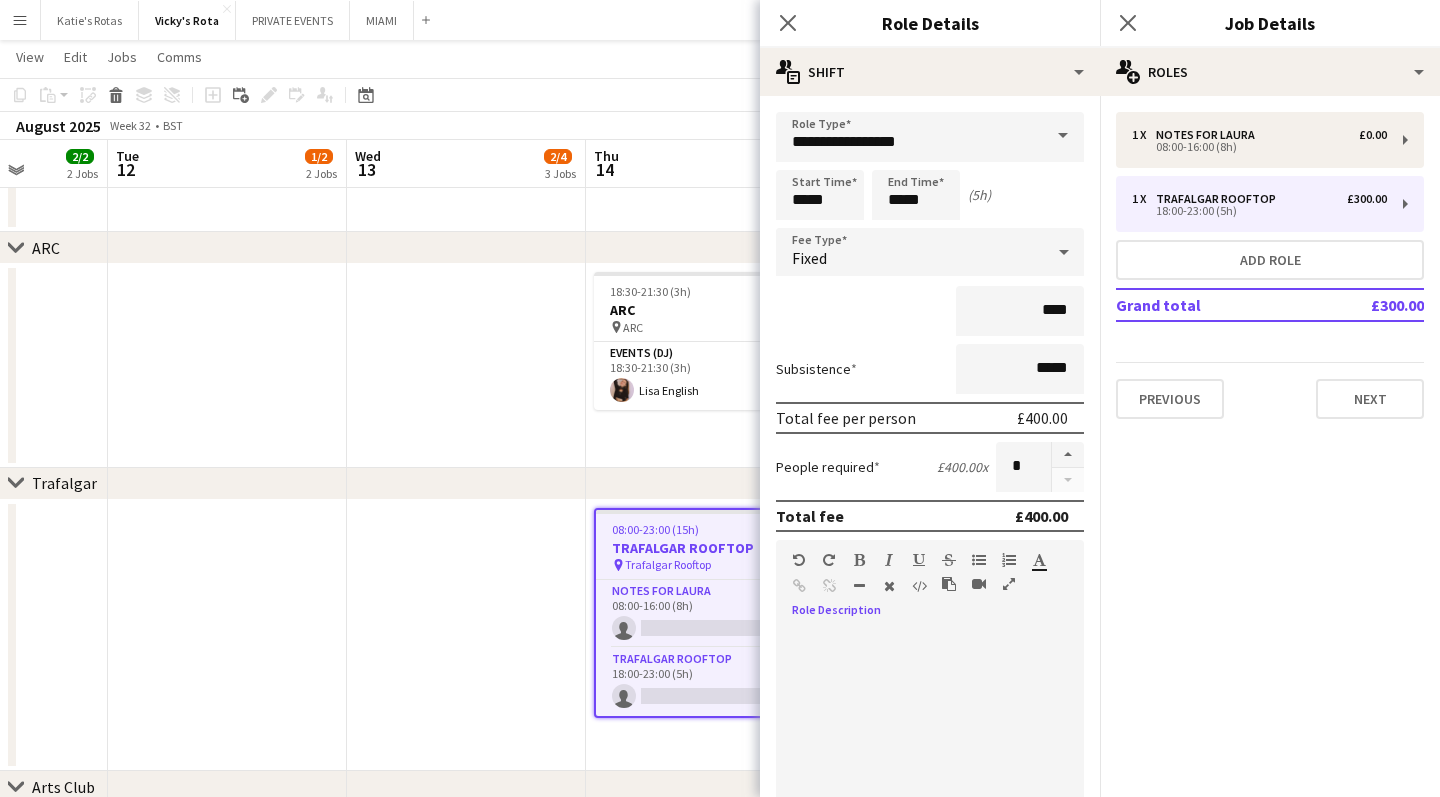 click at bounding box center (930, 749) 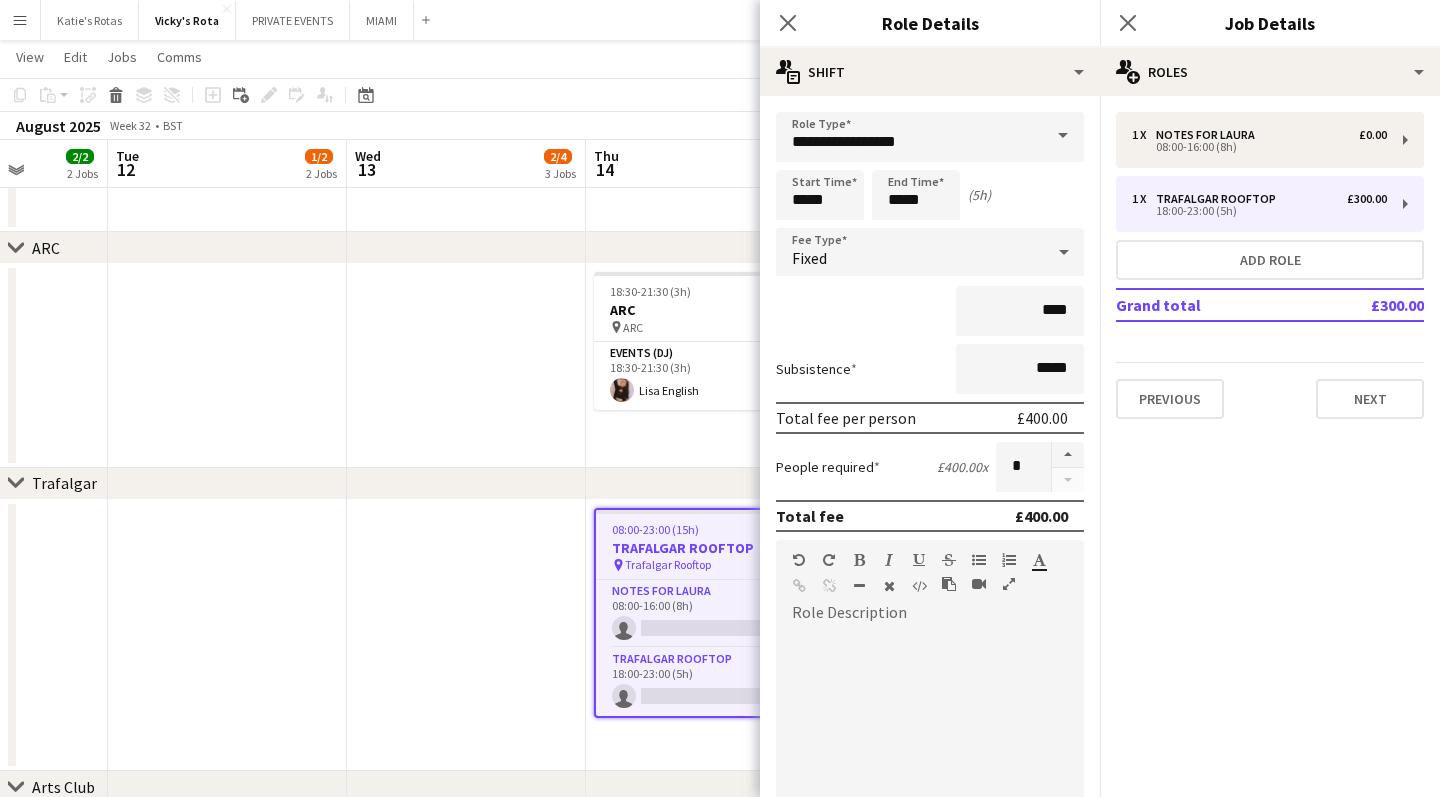 click at bounding box center (466, 366) 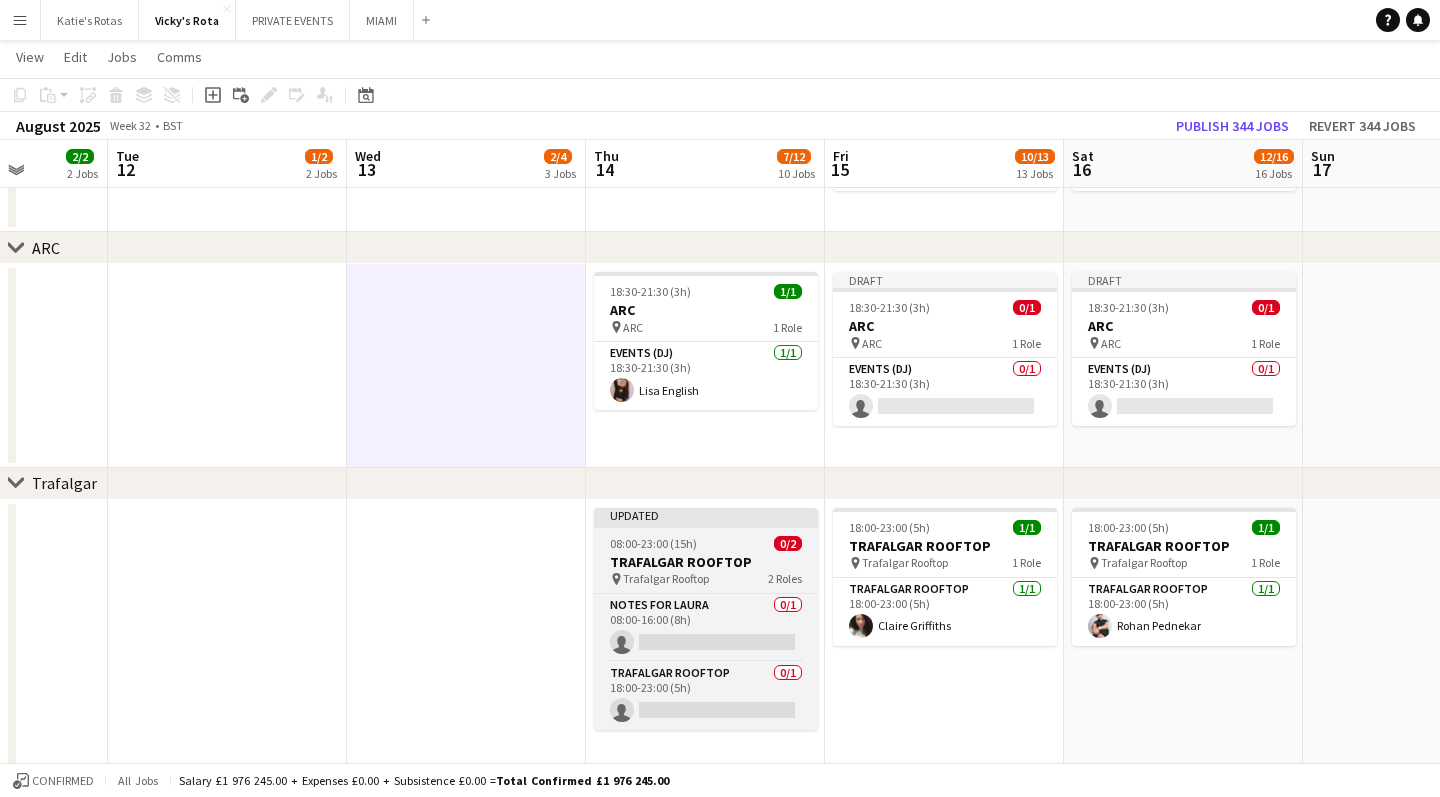 click on "TRAFALGAR ROOFTOP" at bounding box center [706, 562] 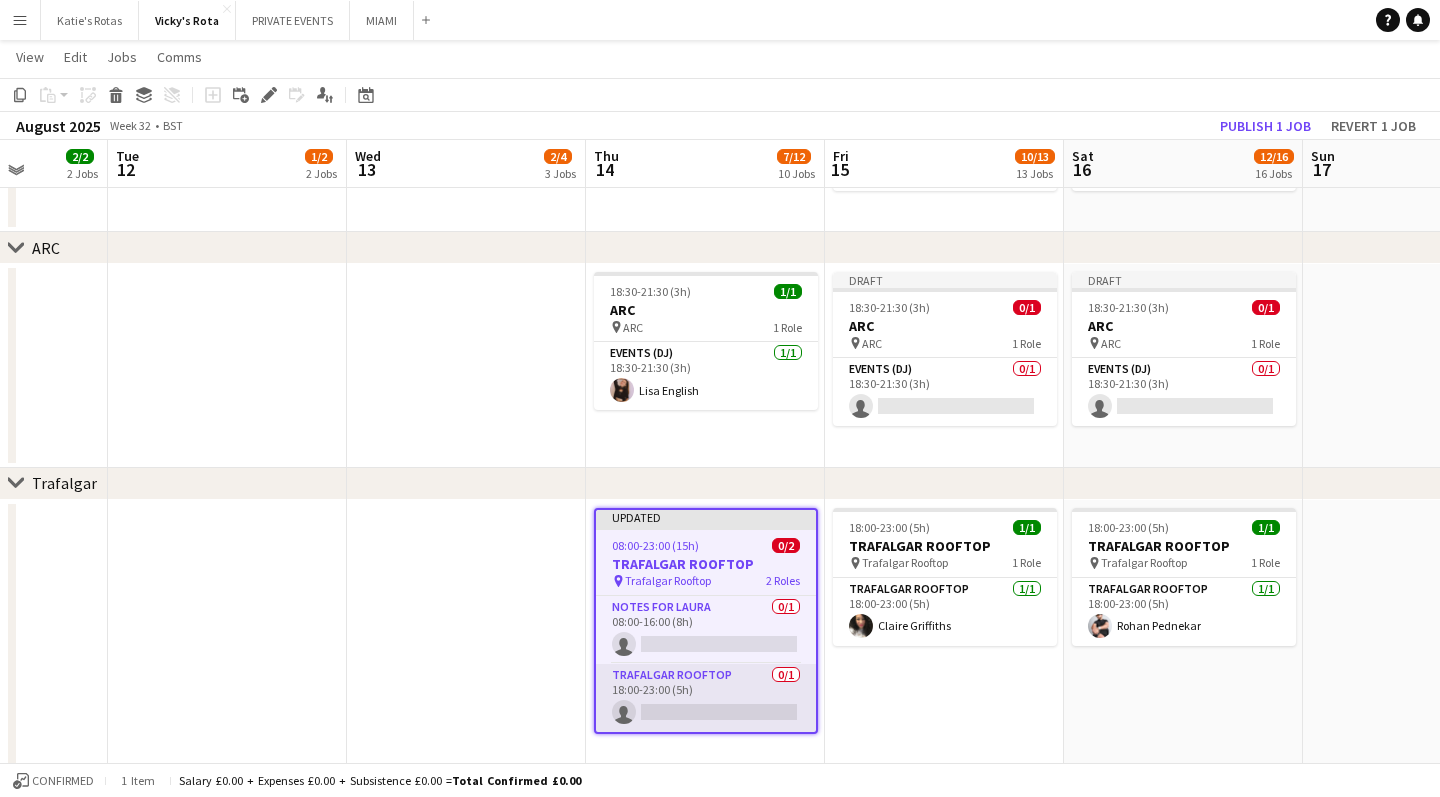 click on "Trafalgar Rooftop   0/1   18:00-23:00 (5h)
single-neutral-actions" at bounding box center (706, 698) 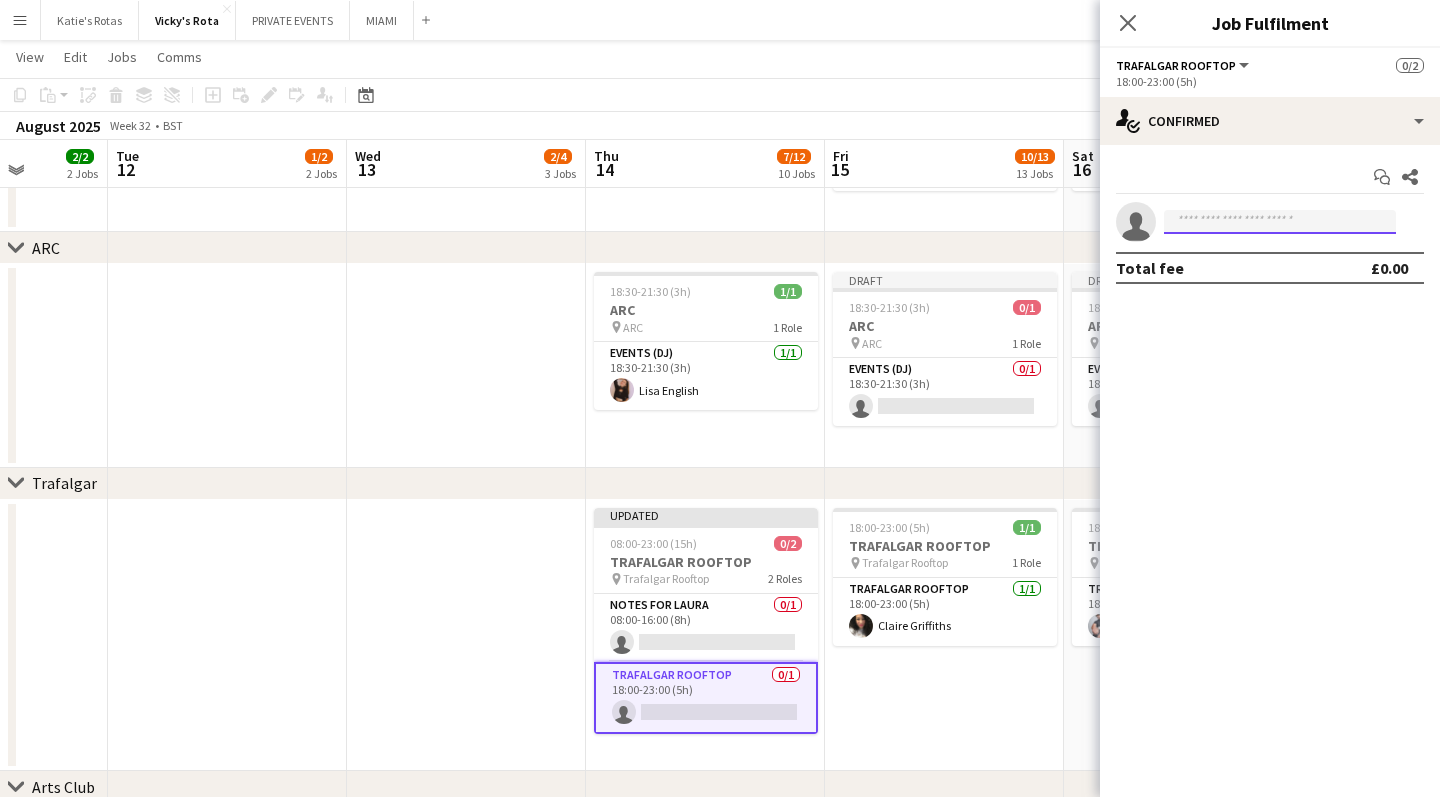 click at bounding box center [1280, 222] 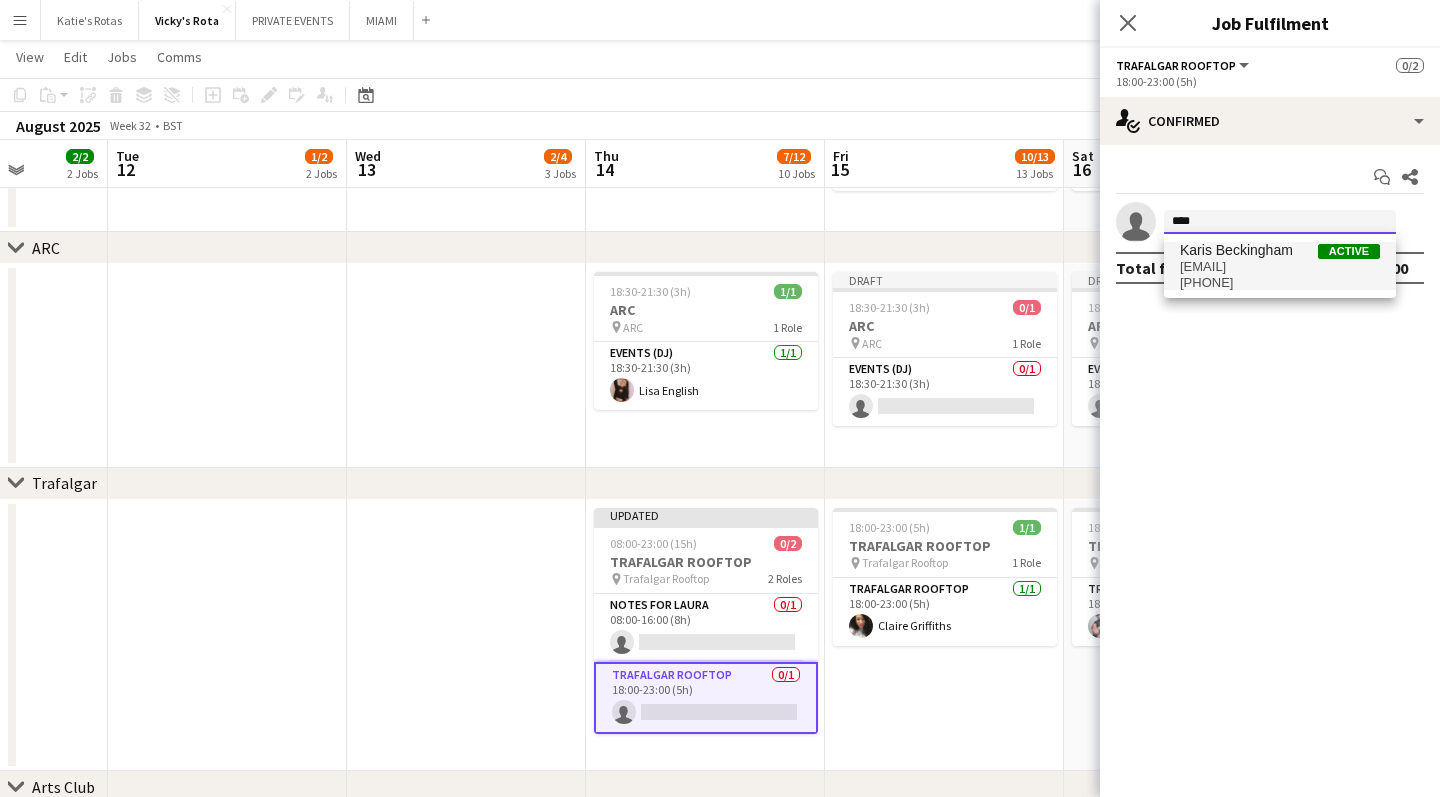 type on "****" 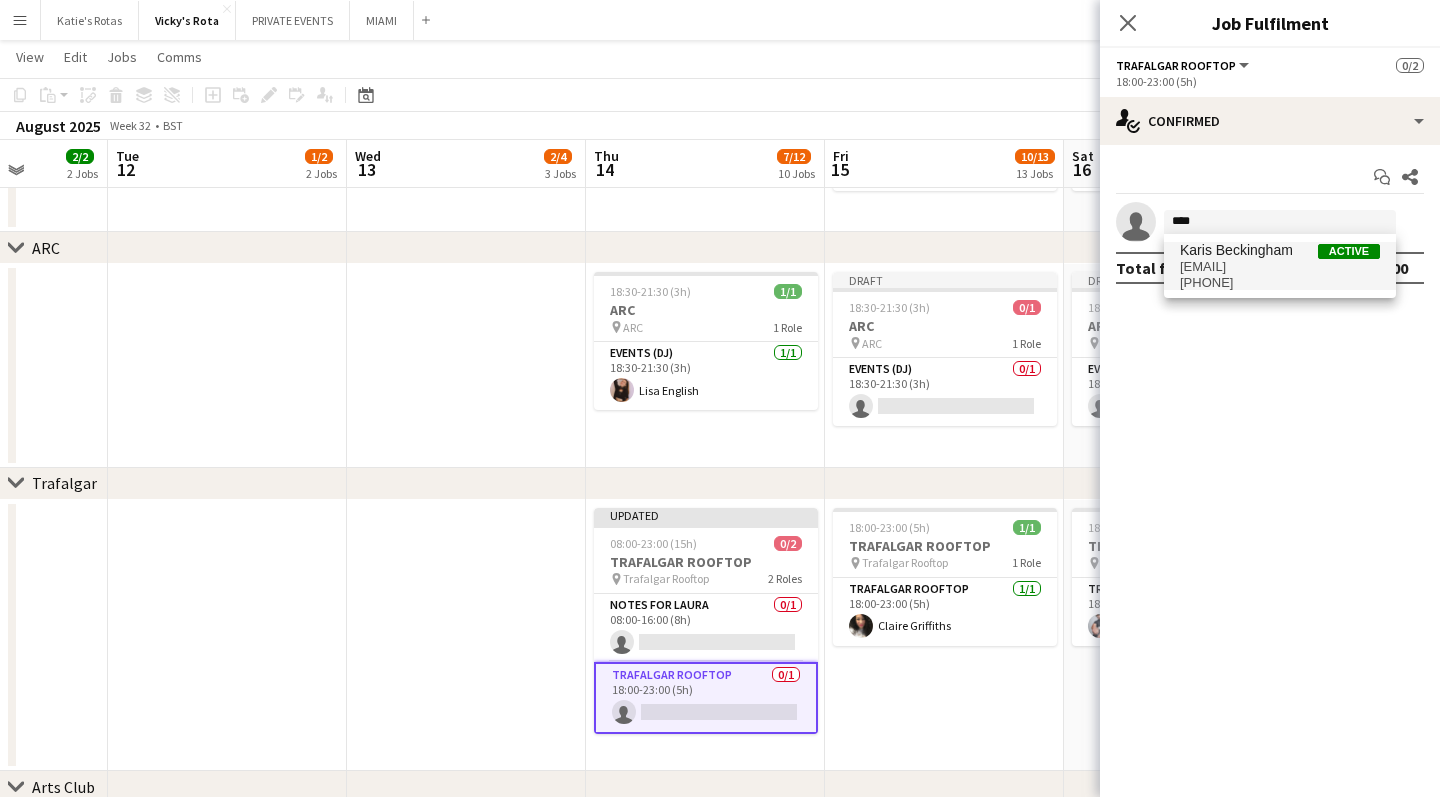 click on "Karis Beckingham" at bounding box center (1236, 250) 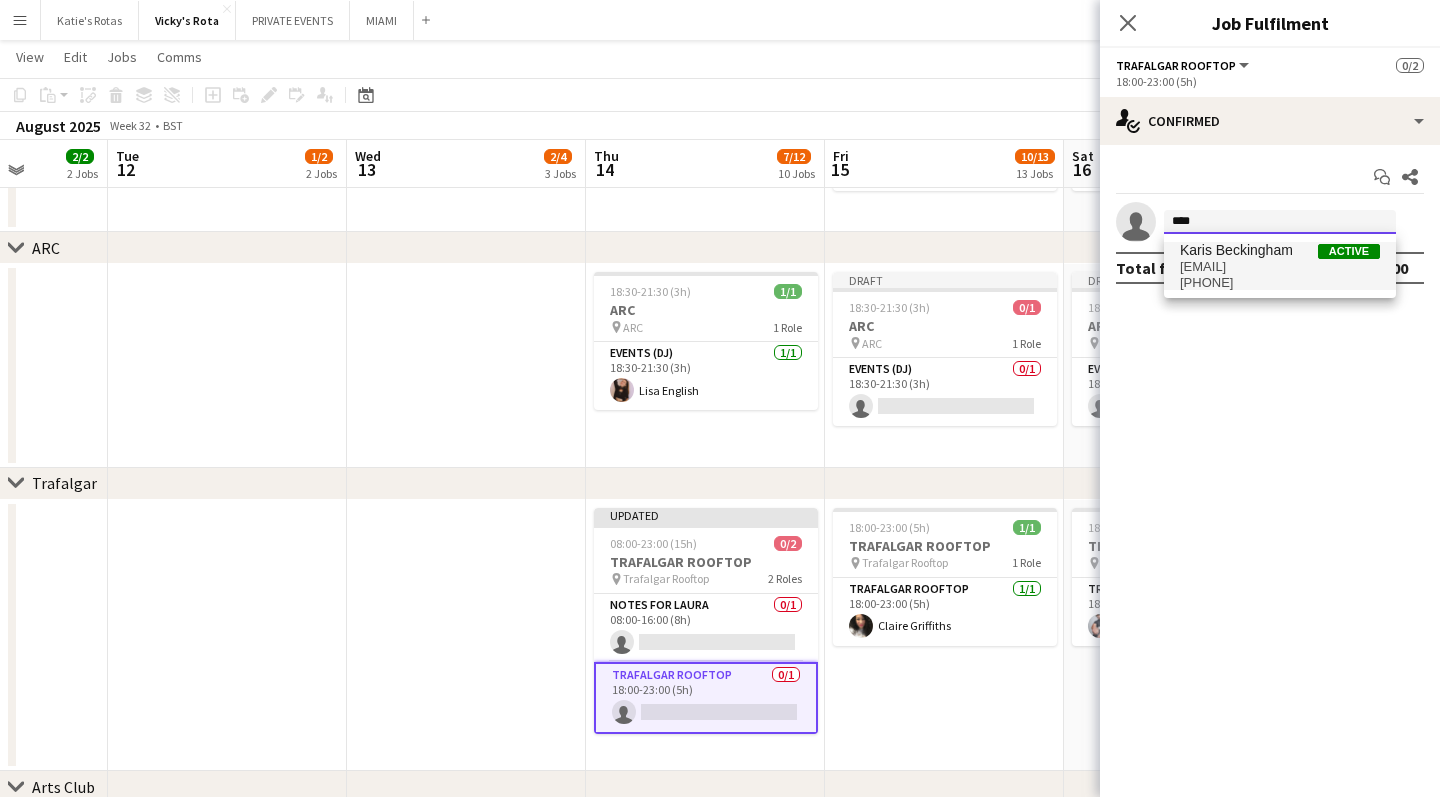 type 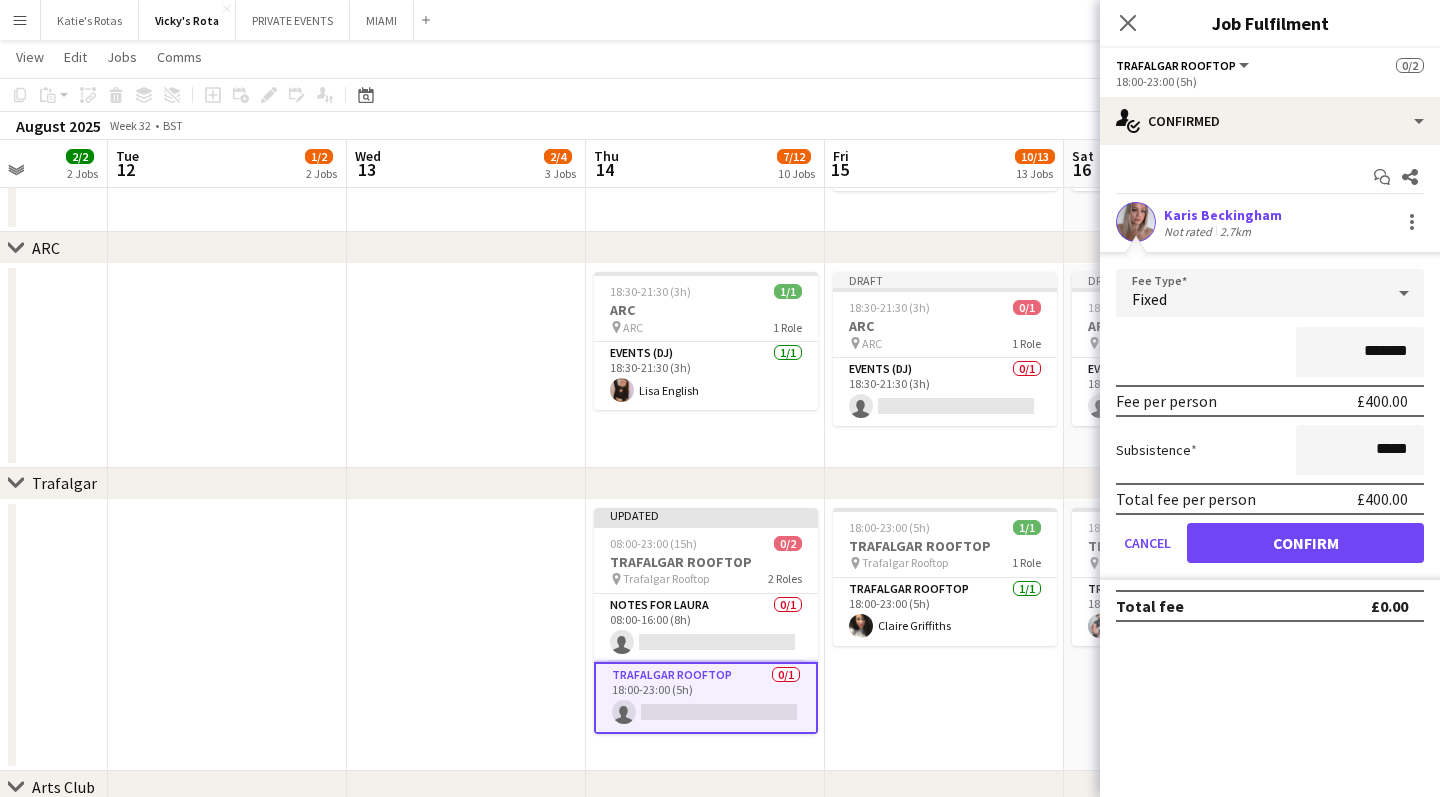 click on "Confirm" at bounding box center (1305, 543) 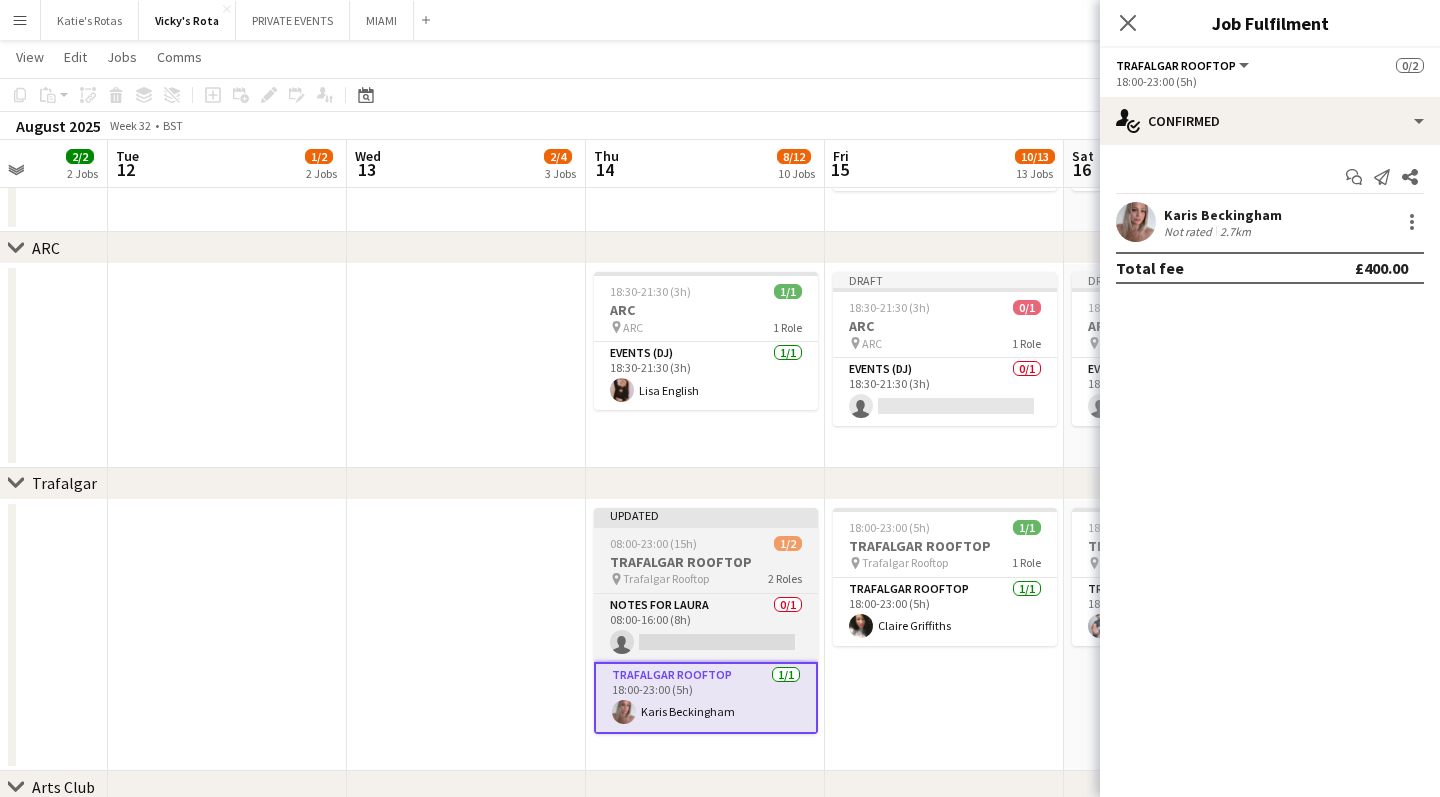 click on "08:00-23:00 (15h)" at bounding box center (653, 543) 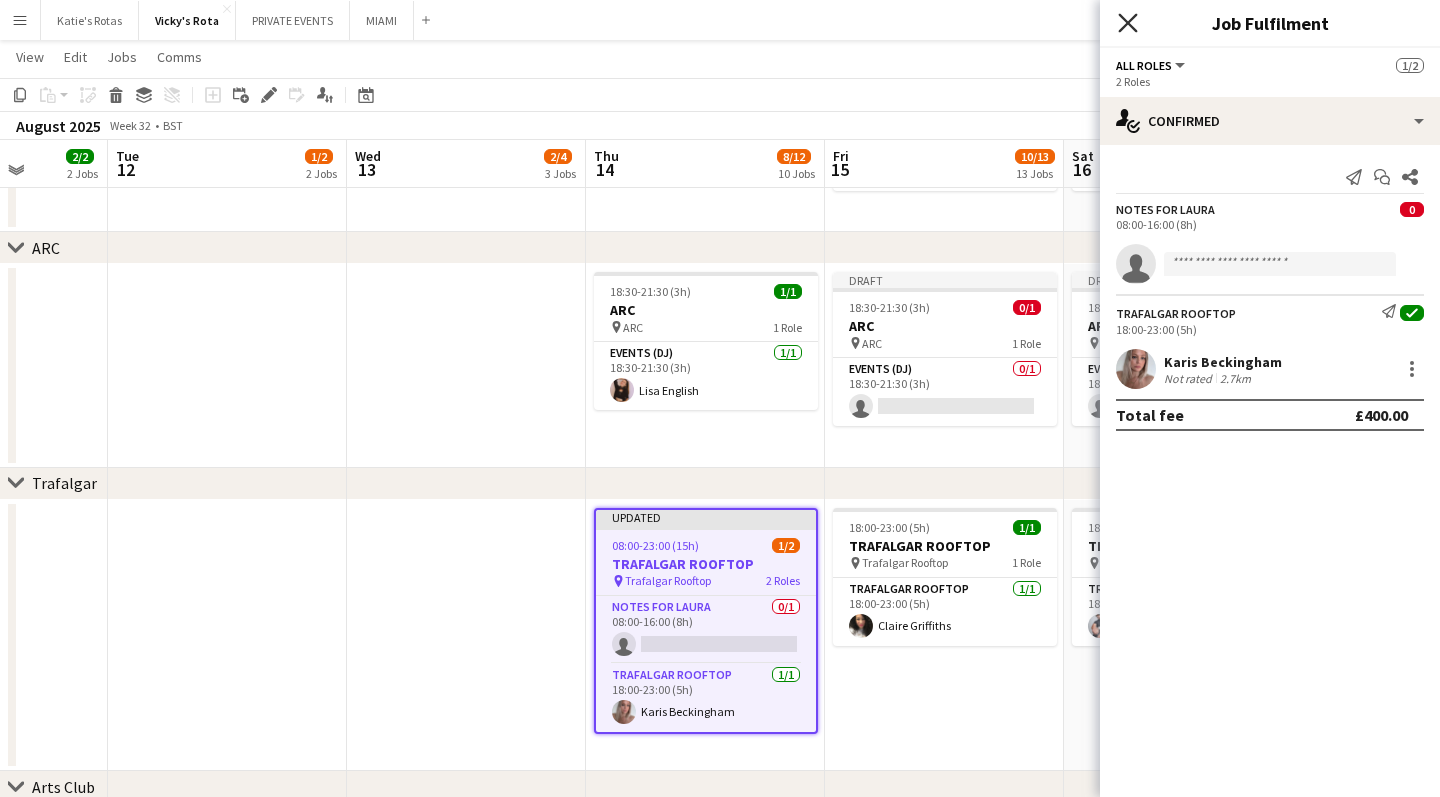 click on "Close pop-in" 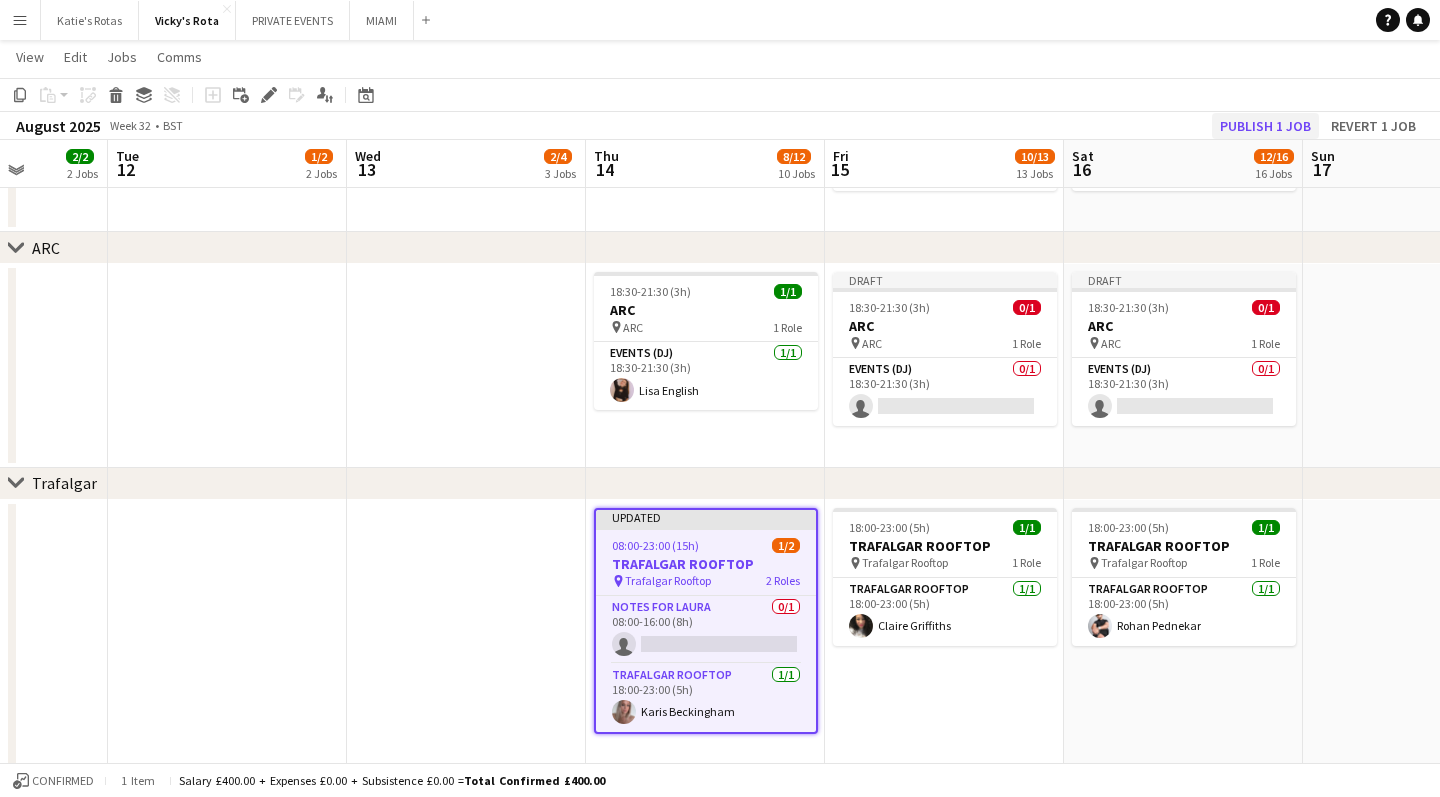 click on "Publish 1 job" 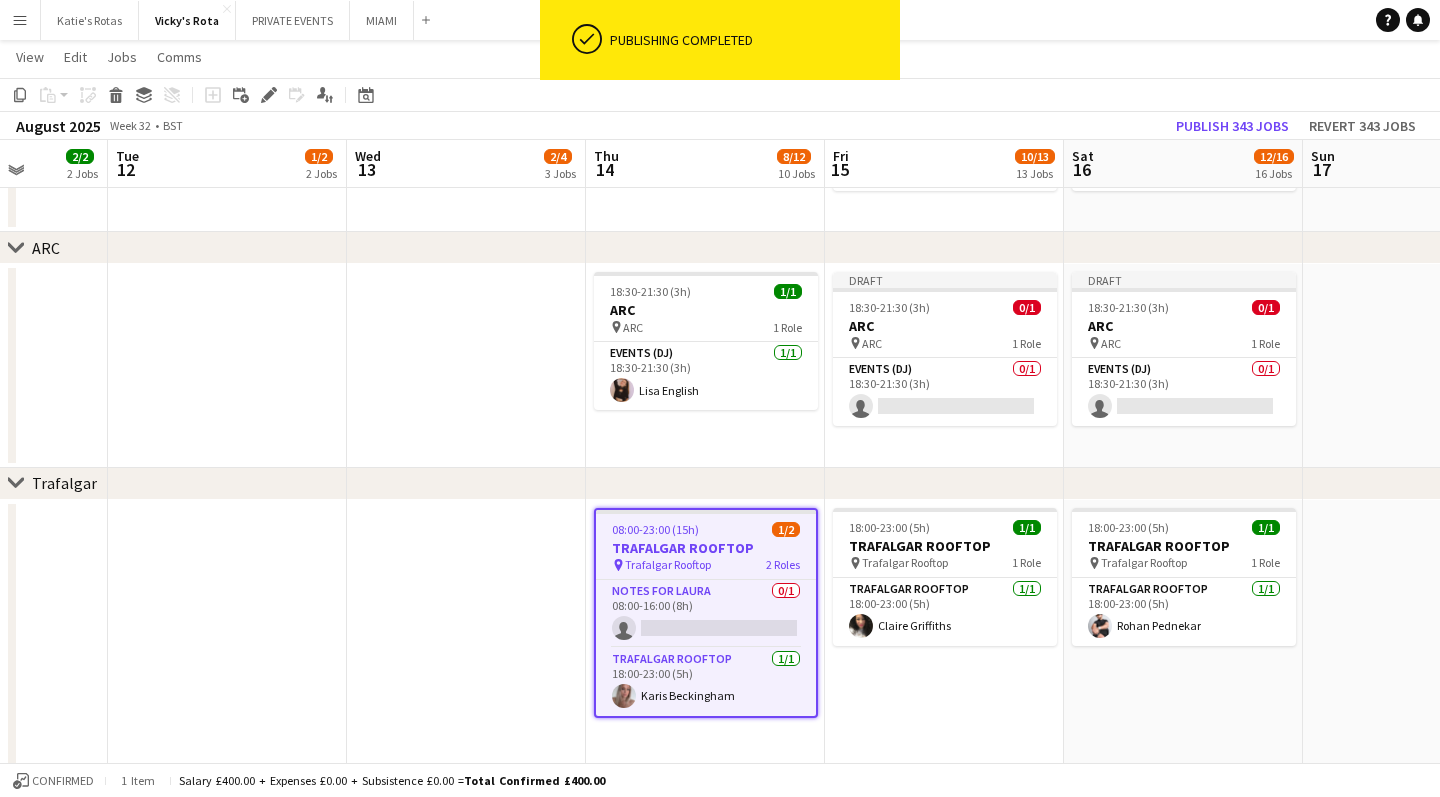 click at bounding box center [466, 636] 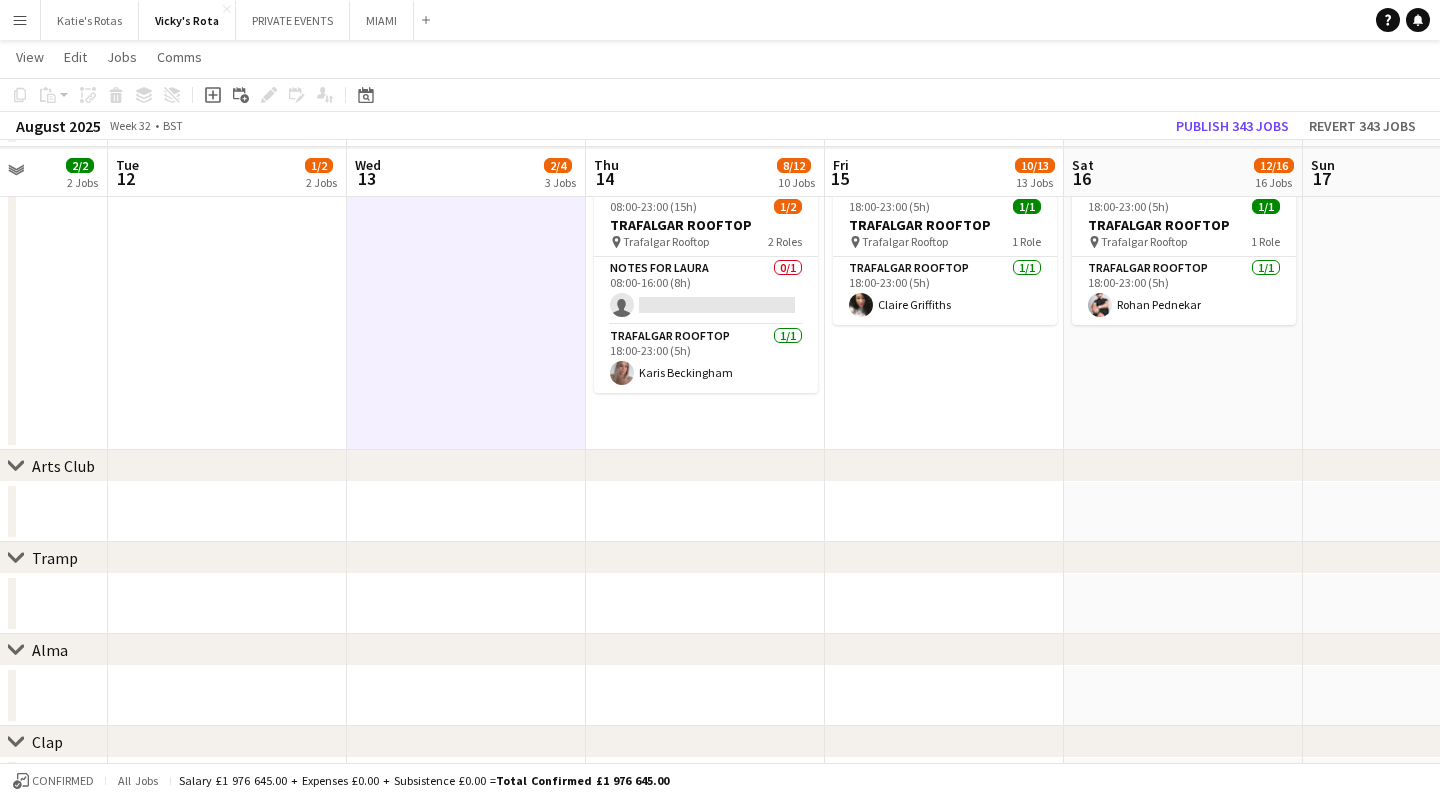 scroll, scrollTop: 3476, scrollLeft: 0, axis: vertical 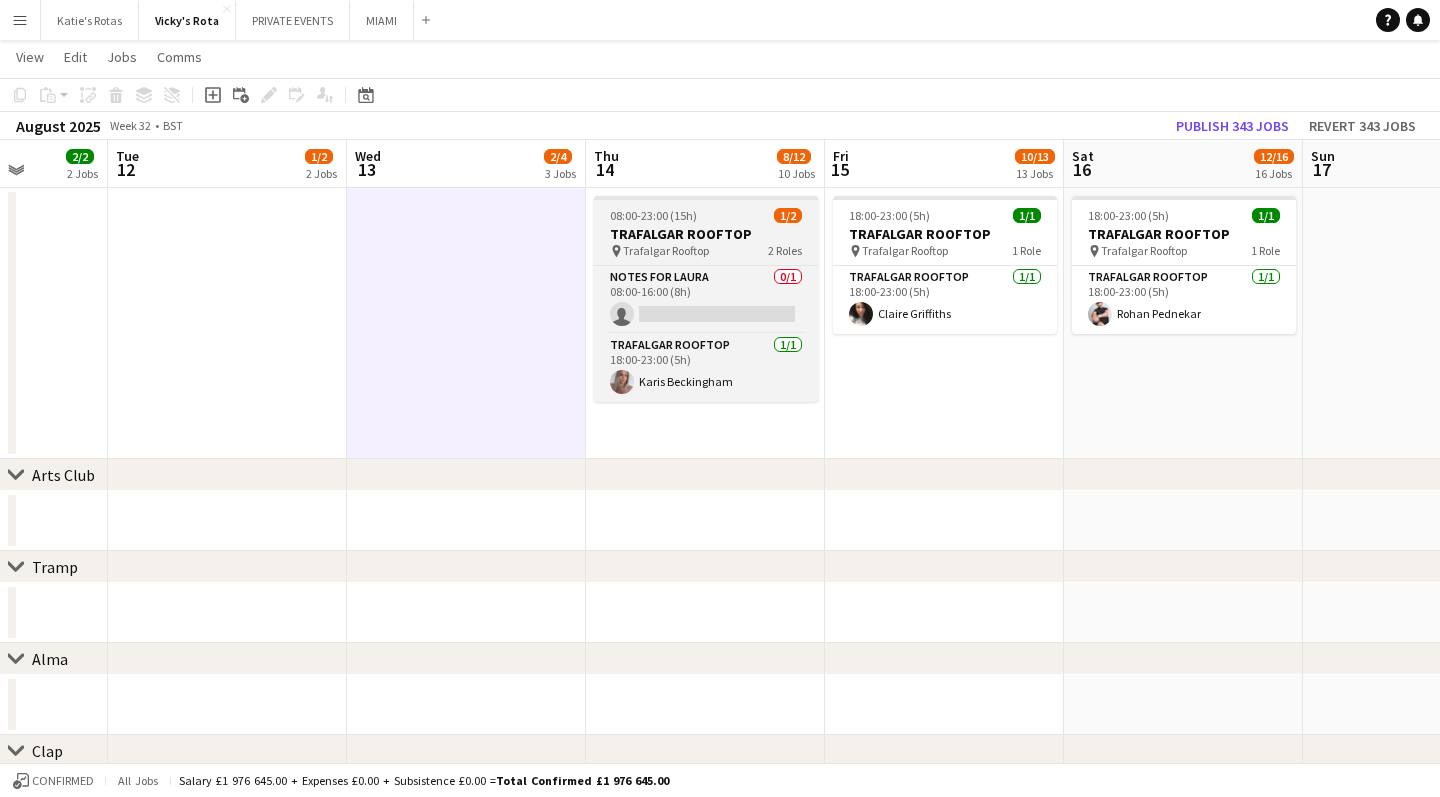 click on "08:00-23:00 (15h)    1/2   TRAFALGAR ROOFTOP
pin
Trafalgar Rooftop   2 Roles   Notes for [FIRST]    0/1   08:00-16:00 (8h)
single-neutral-actions
Trafalgar Rooftop   1/1   18:00-23:00 (5h)
[FIRST] [LAST]" at bounding box center (706, 299) 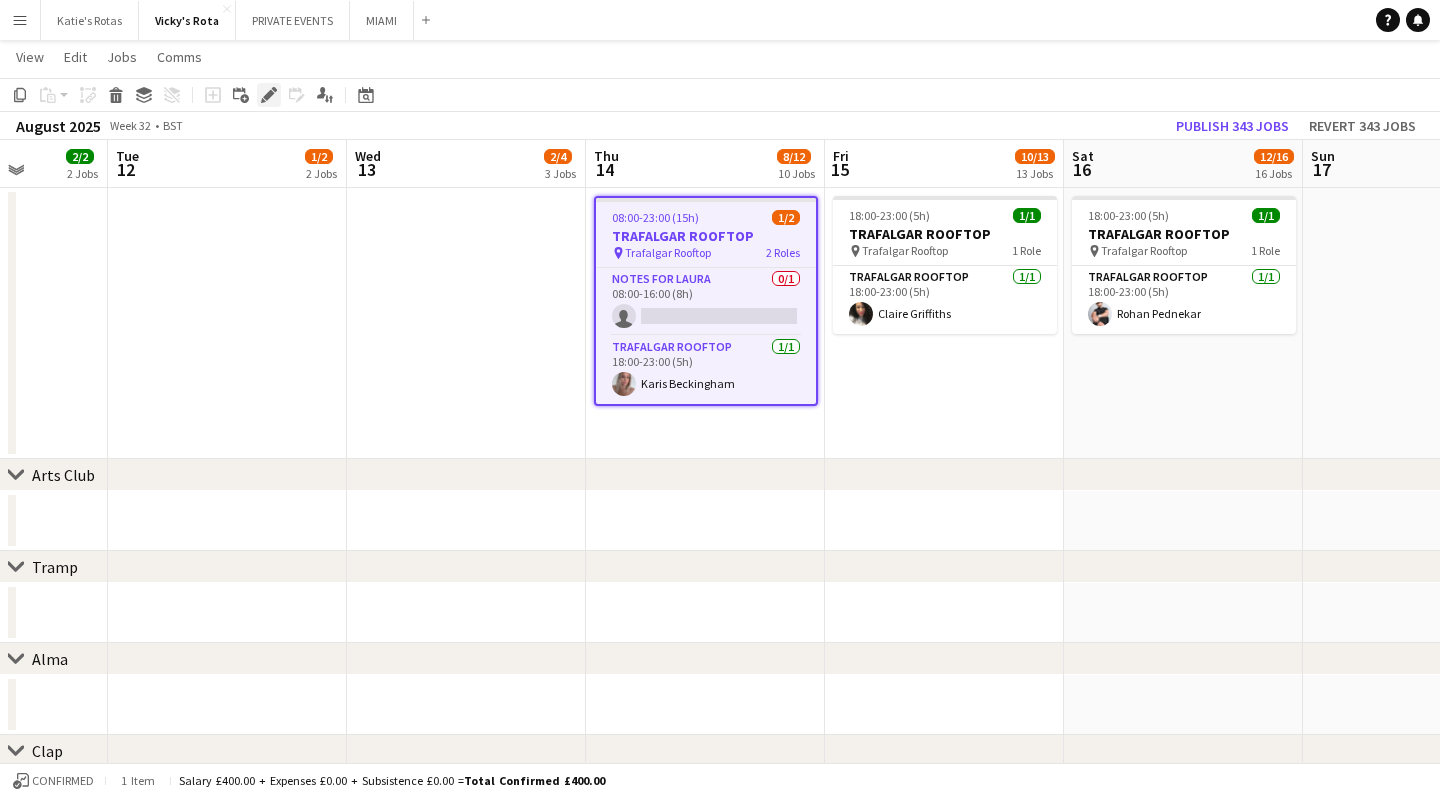 click 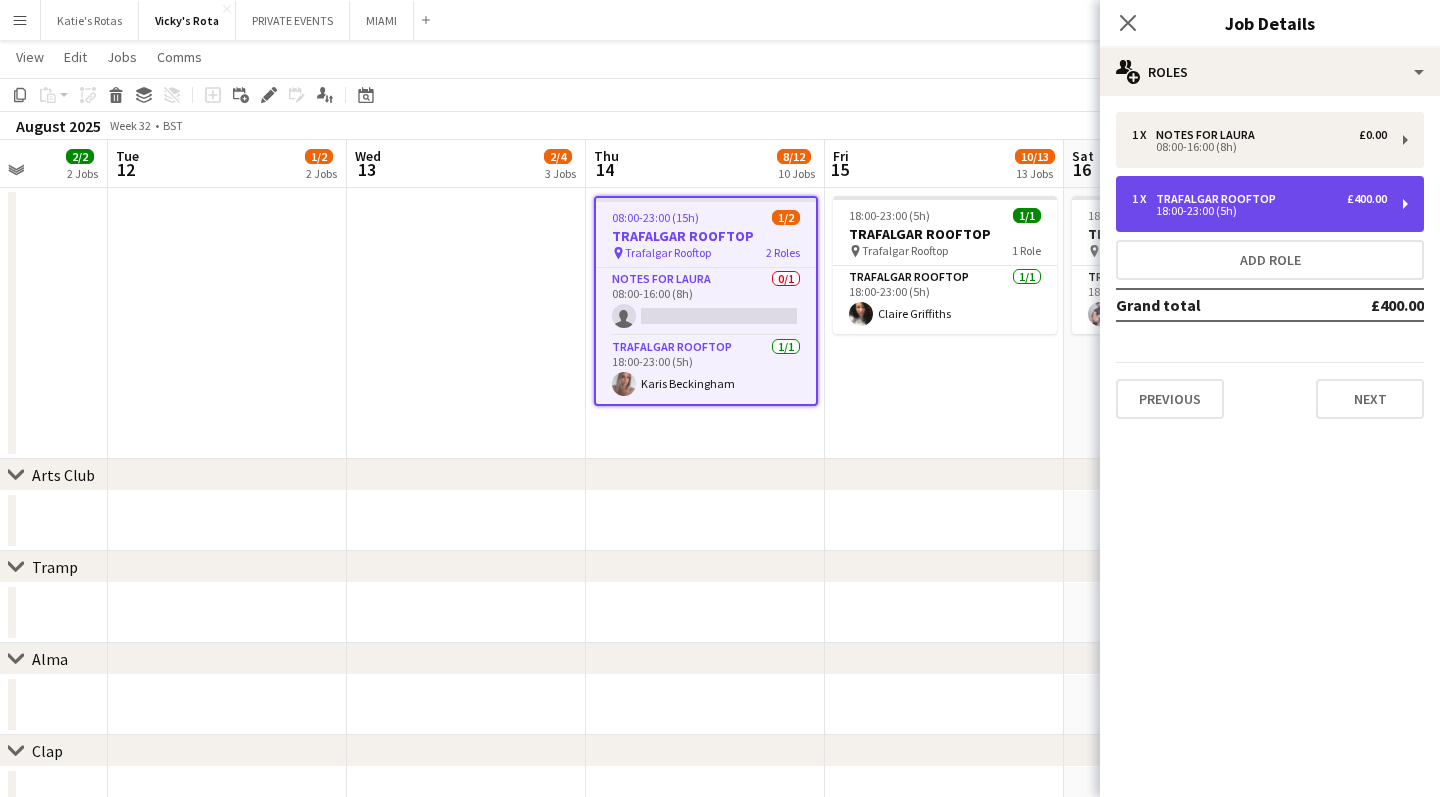 click on "18:00-23:00 (5h)" at bounding box center (1259, 211) 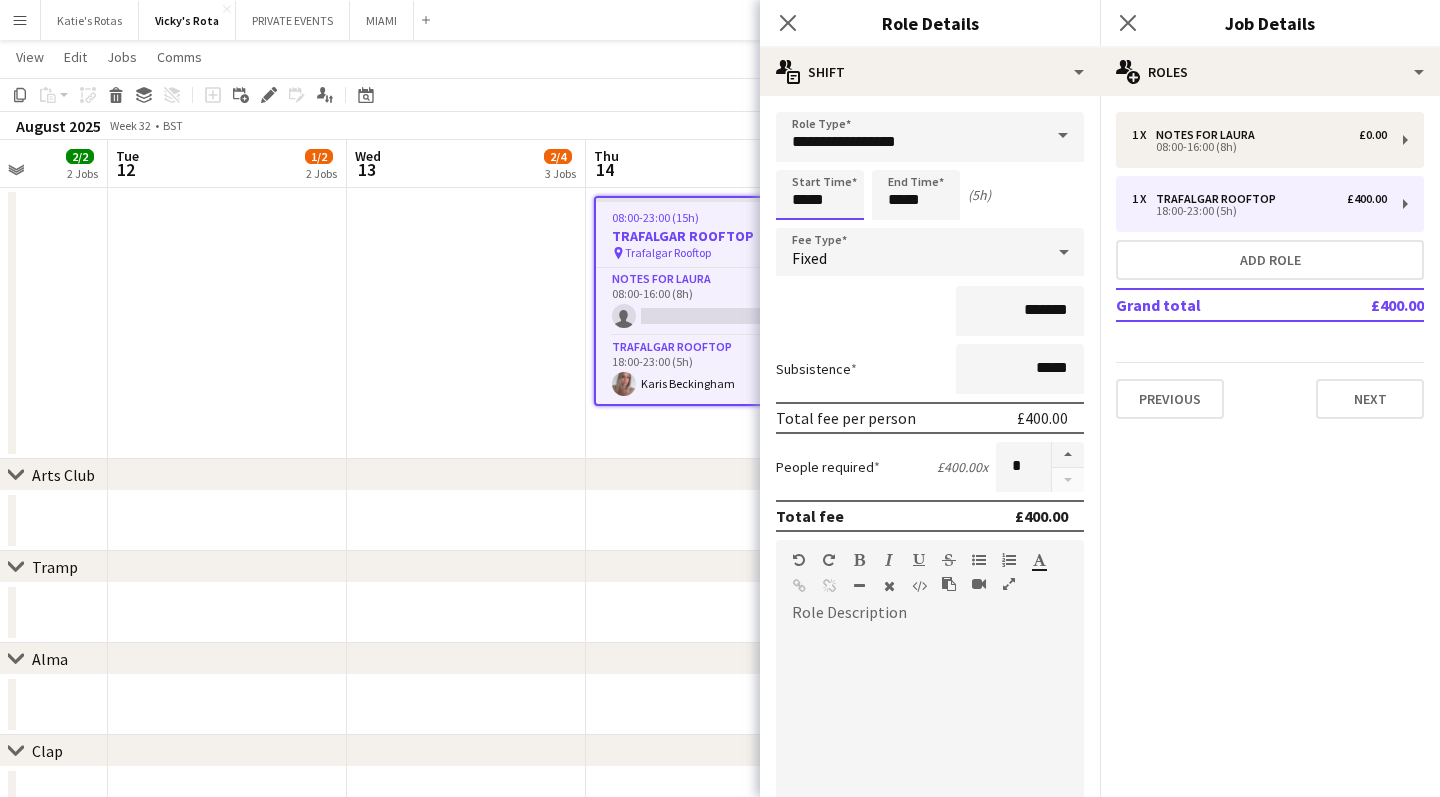 click on "*****" at bounding box center (820, 195) 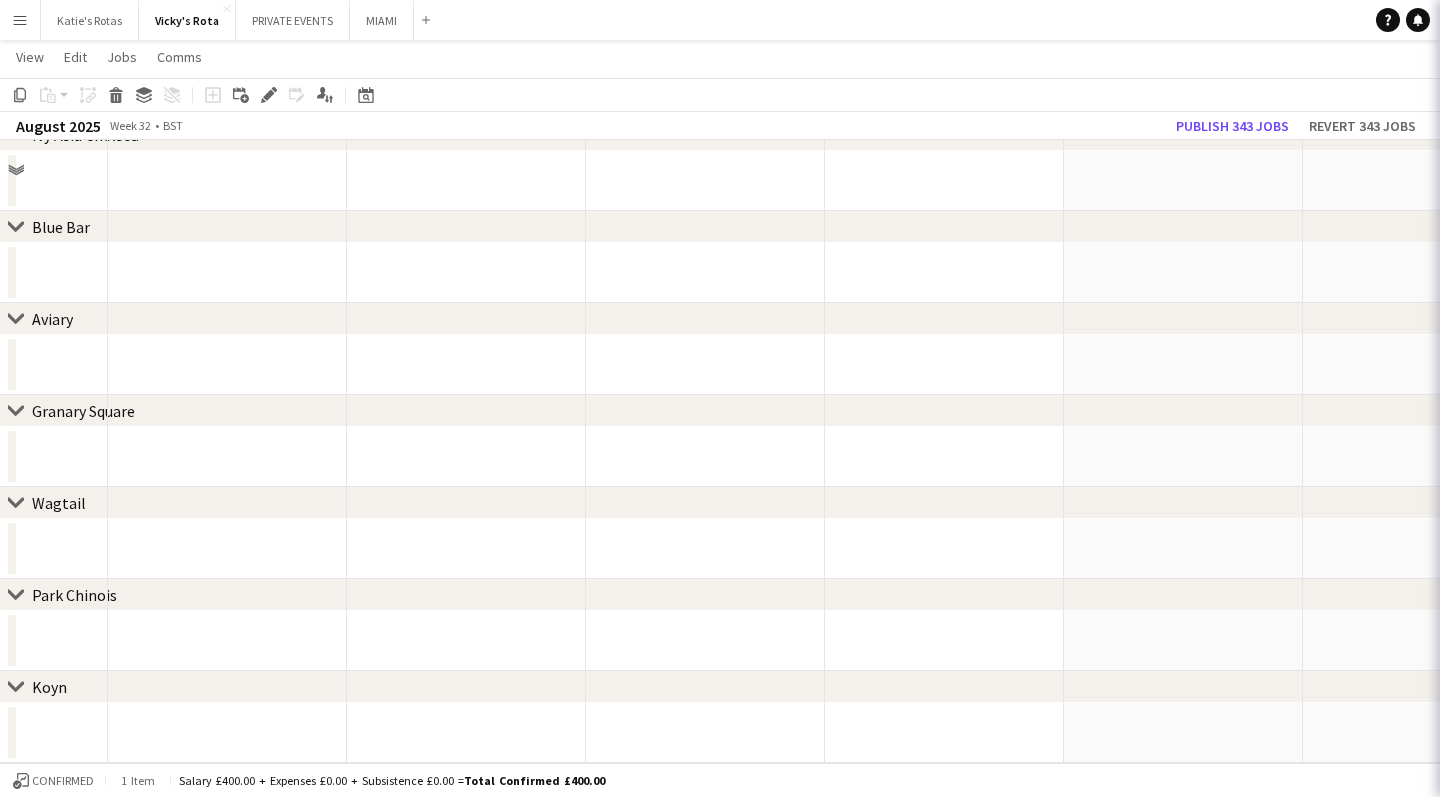 scroll, scrollTop: 1913, scrollLeft: 0, axis: vertical 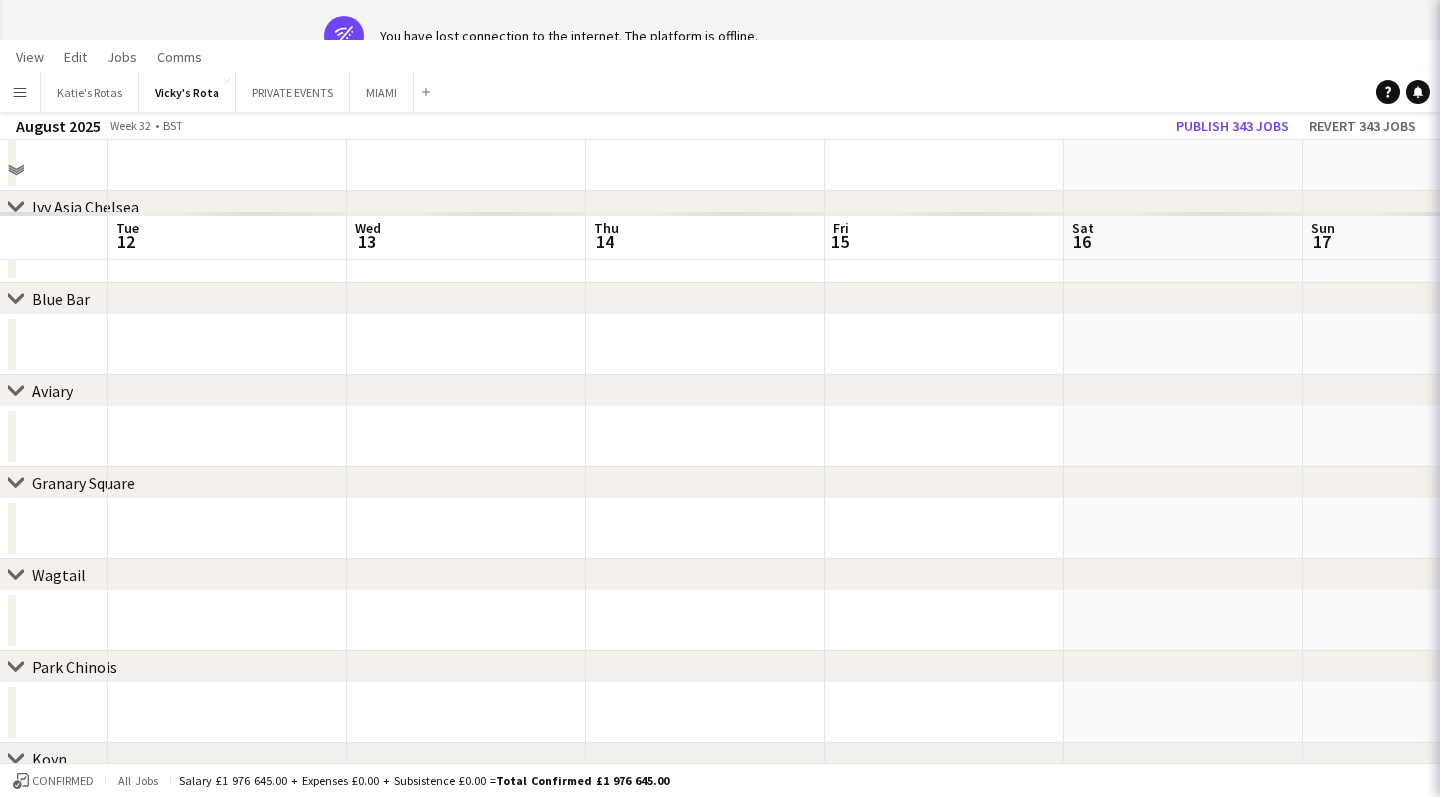 type on "***" 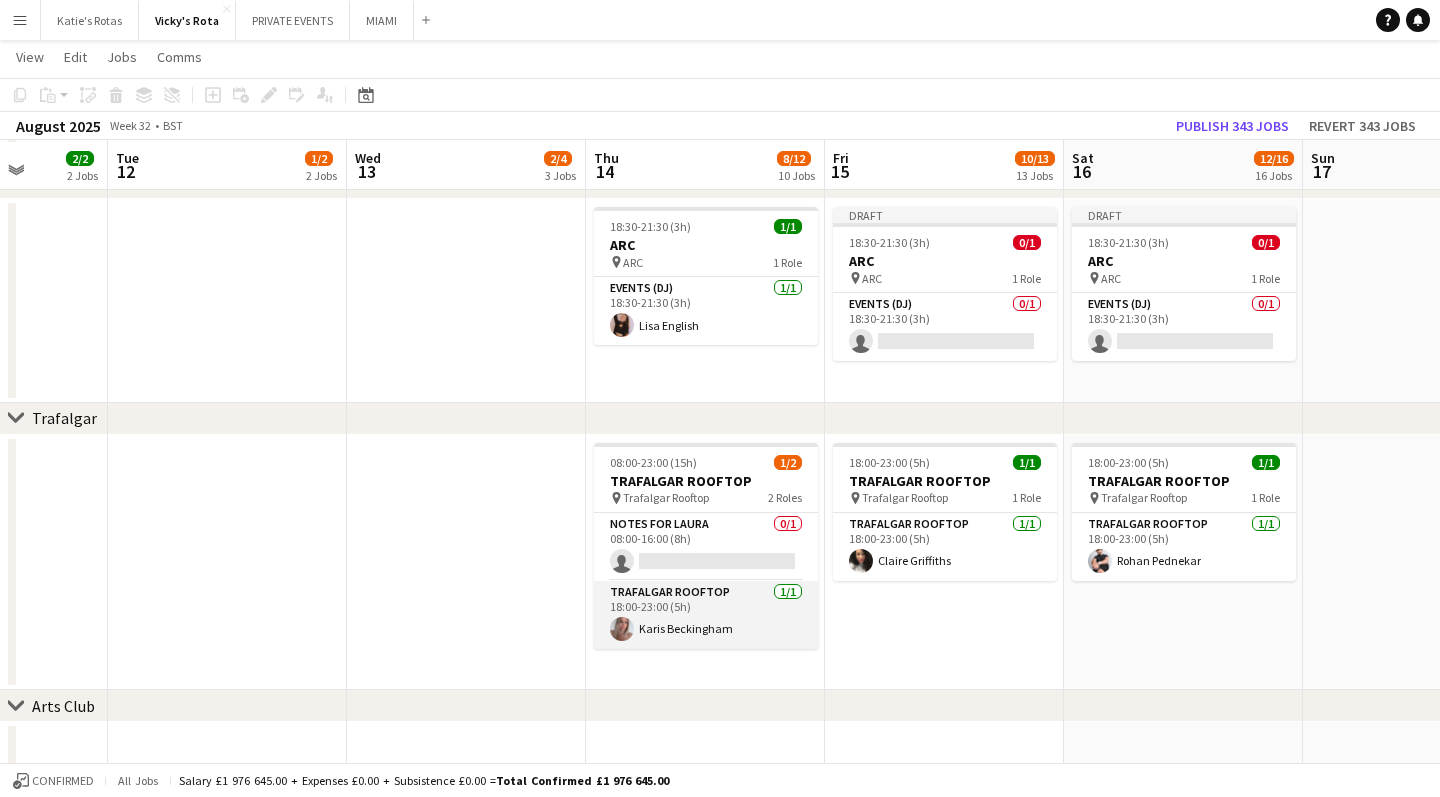 scroll, scrollTop: 3247, scrollLeft: 0, axis: vertical 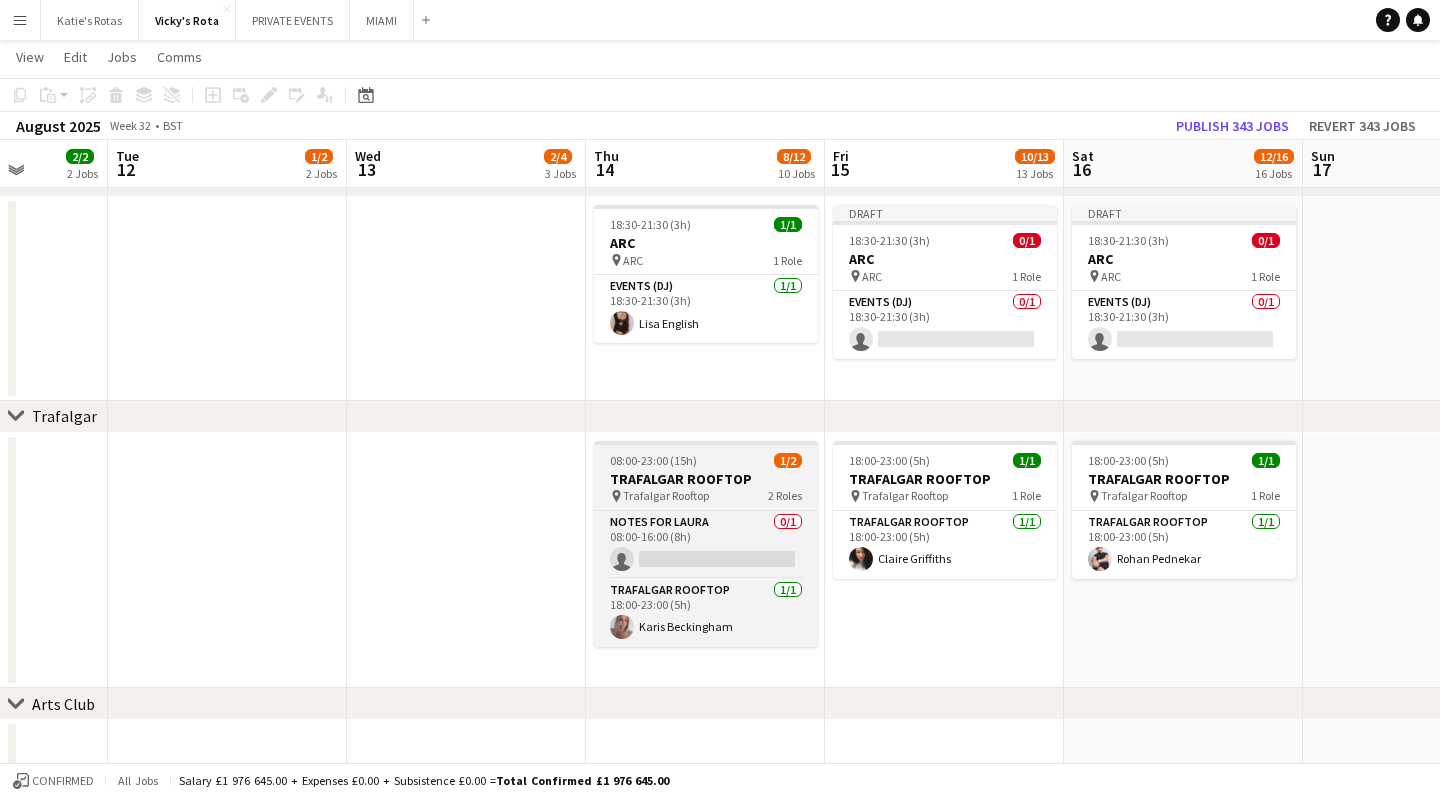 click on "TRAFALGAR ROOFTOP" at bounding box center [706, 479] 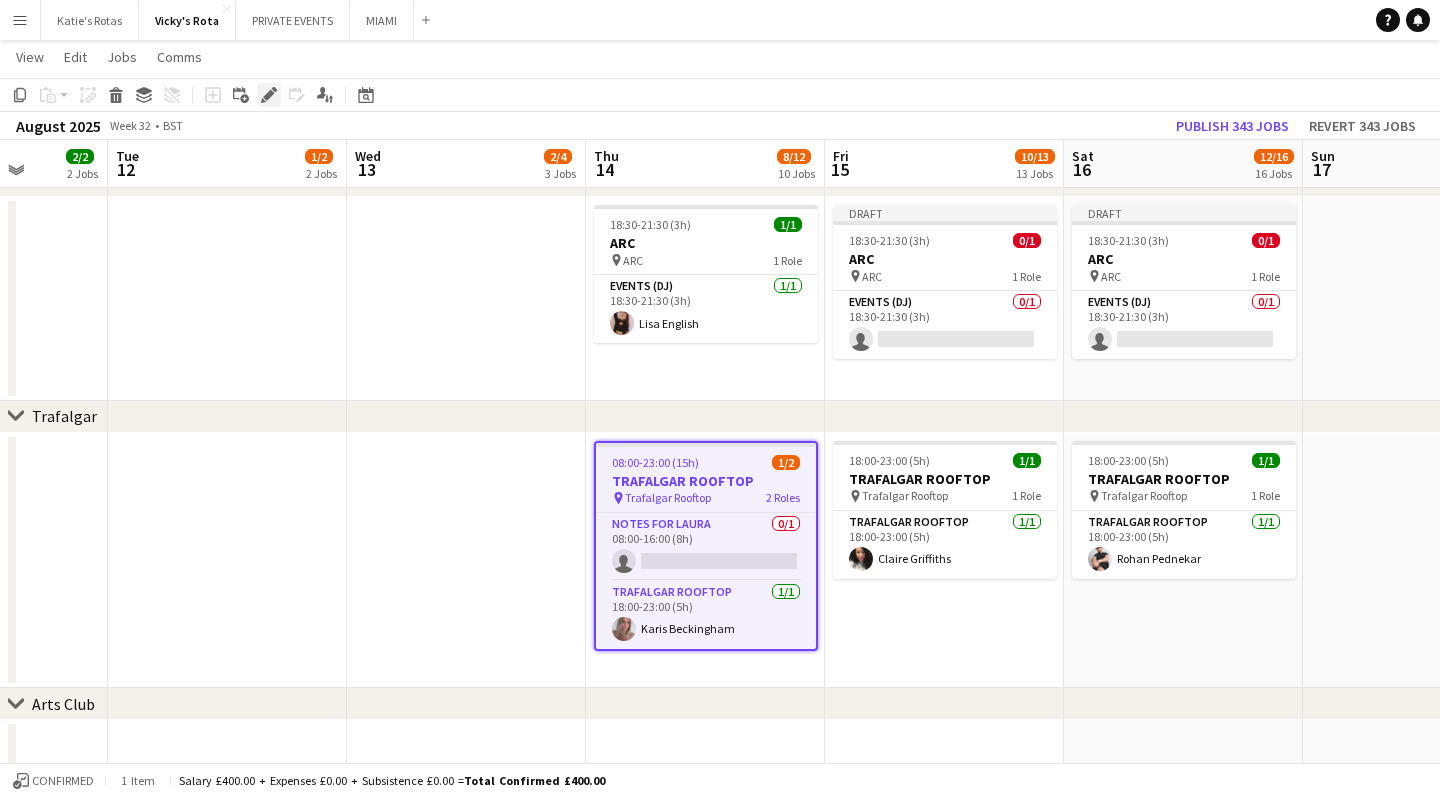 click 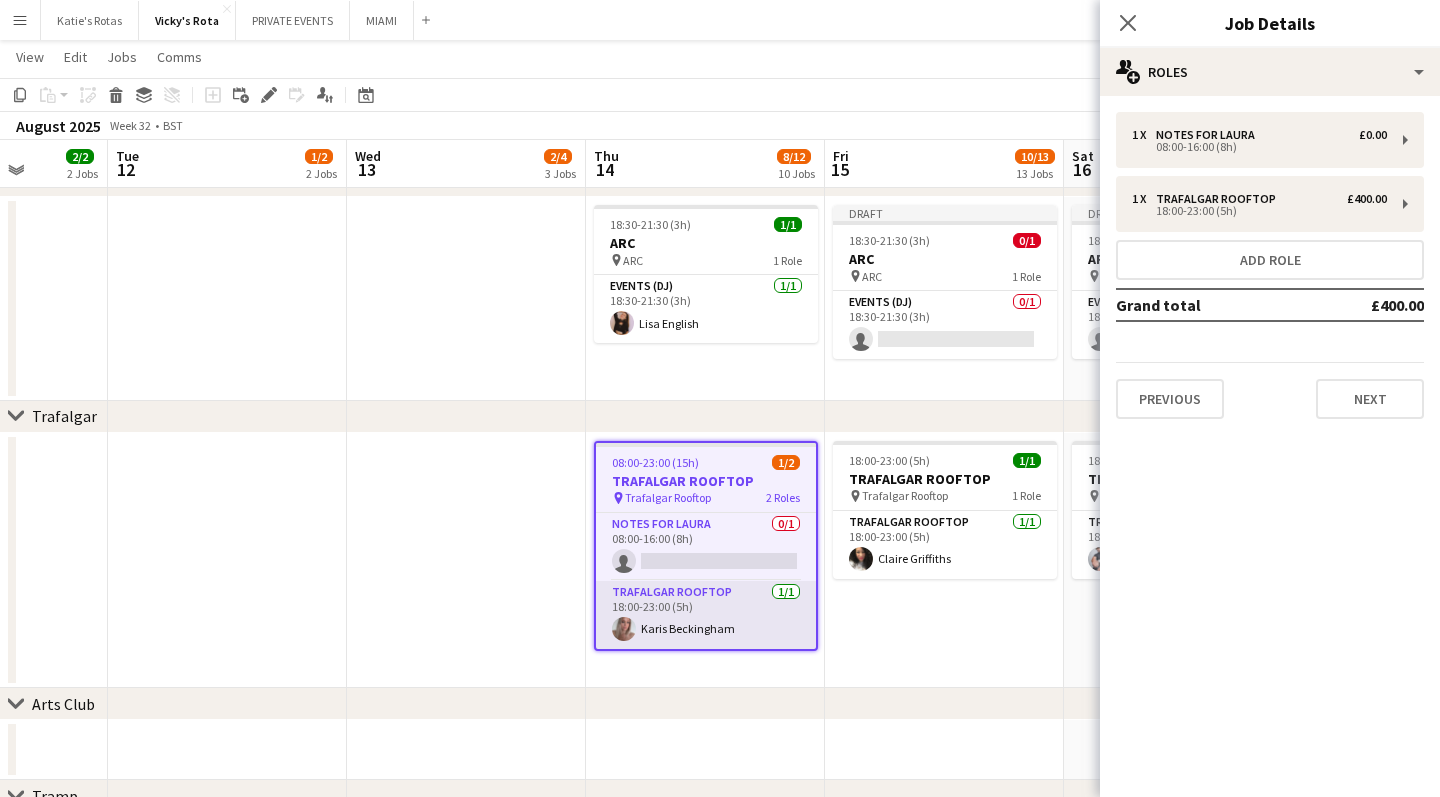 click on "Trafalgar Rooftop   1/1   18:00-23:00 (5h)
[FIRST] [LAST]" at bounding box center (706, 615) 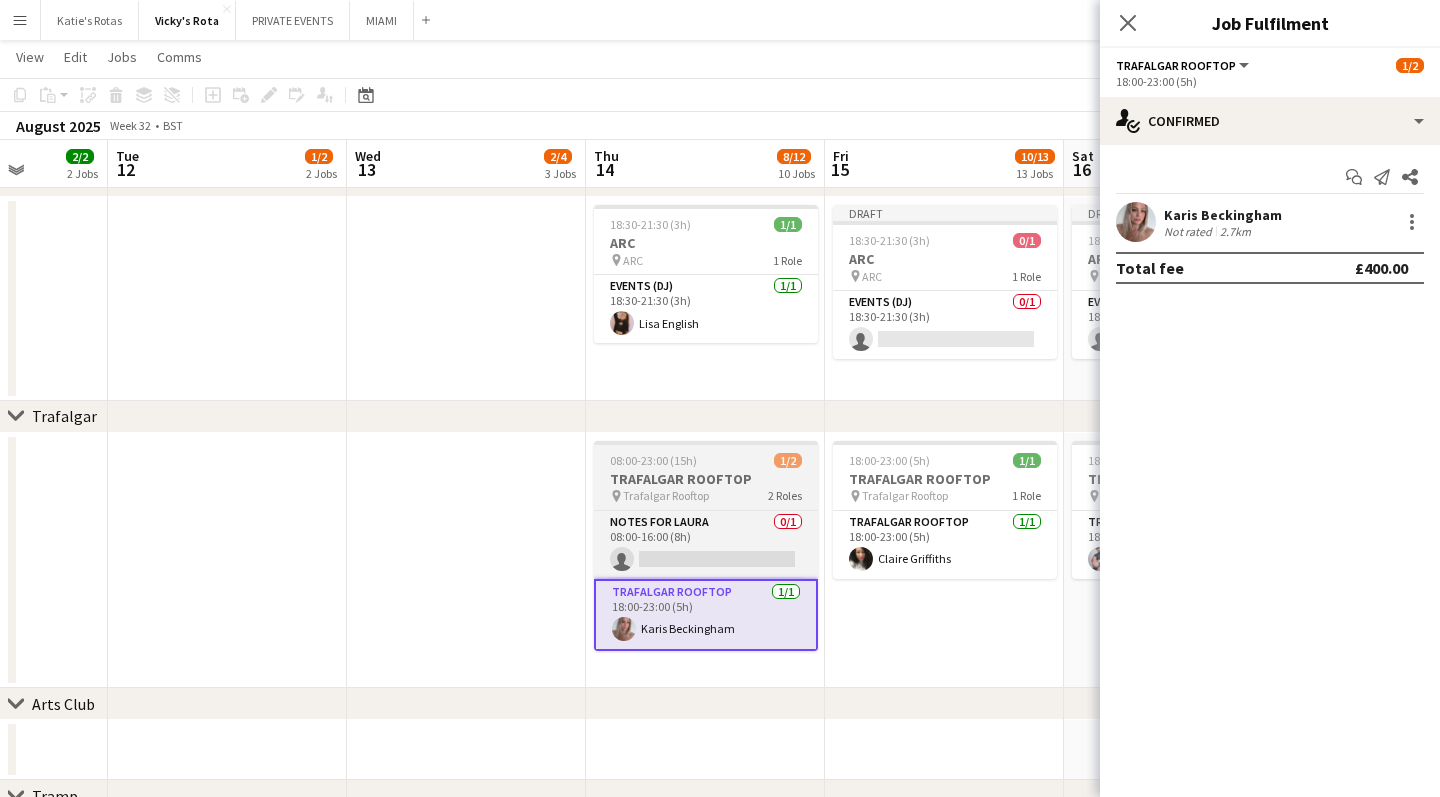 click on "TRAFALGAR ROOFTOP" at bounding box center [706, 479] 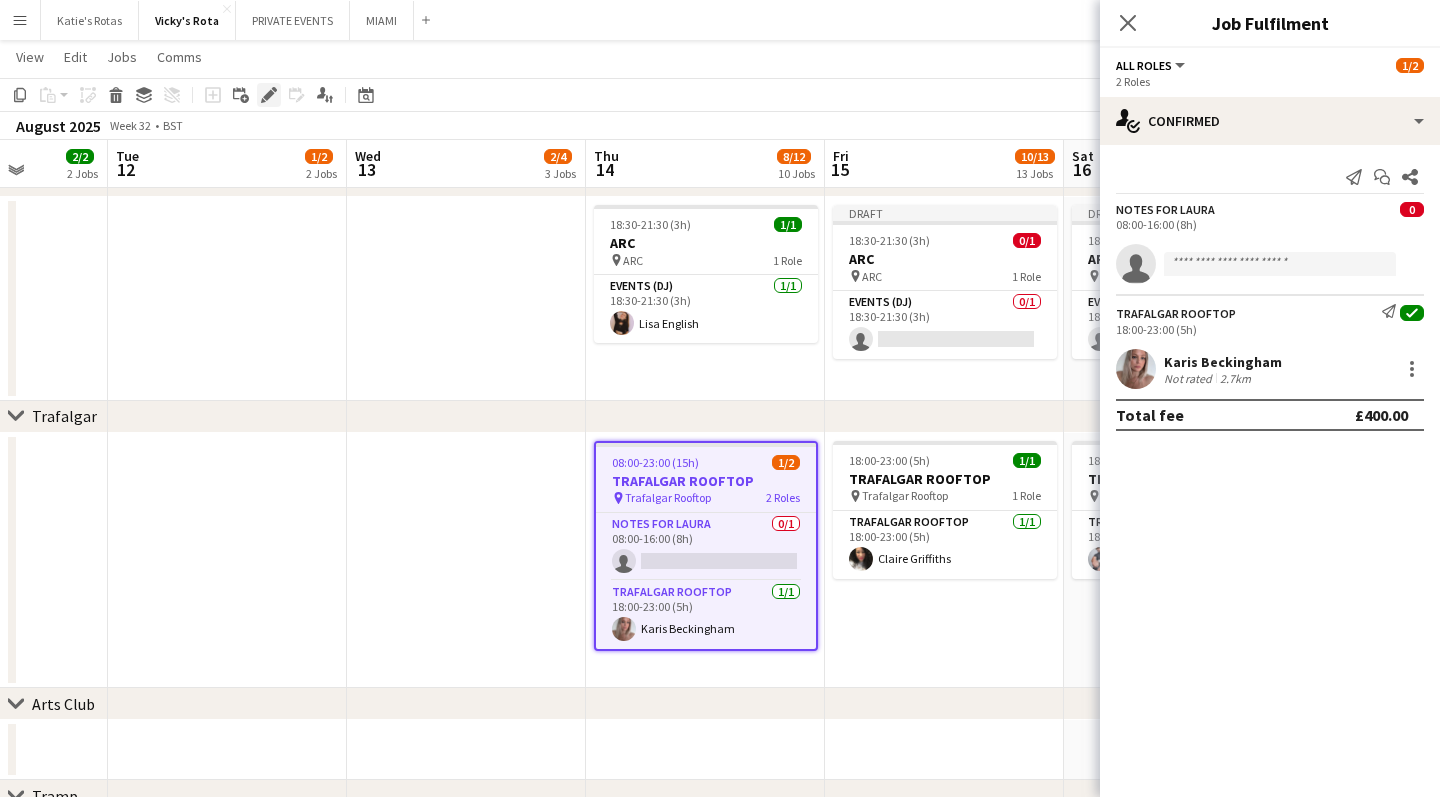 click on "Edit" 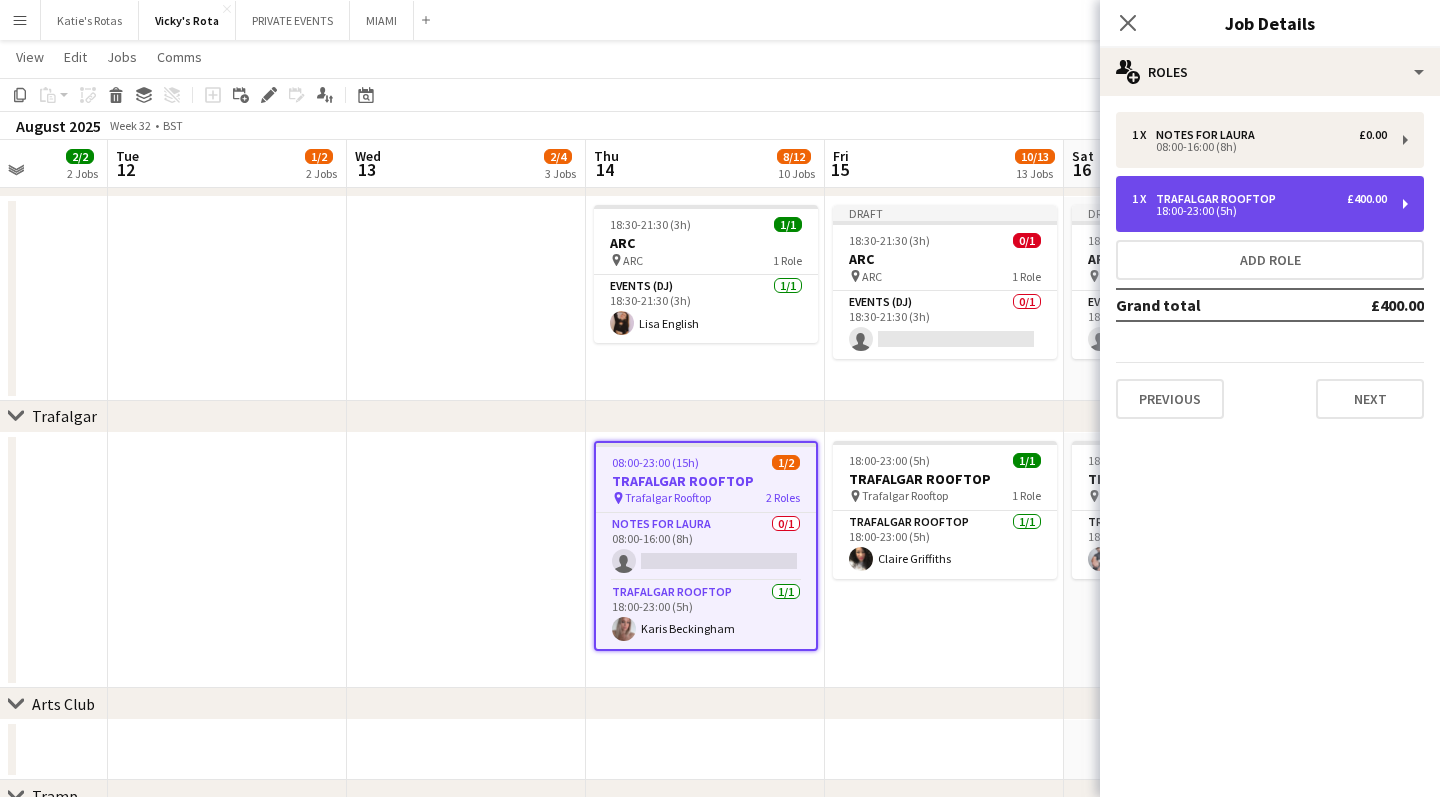 click on "18:00-23:00 (5h)" at bounding box center [1259, 211] 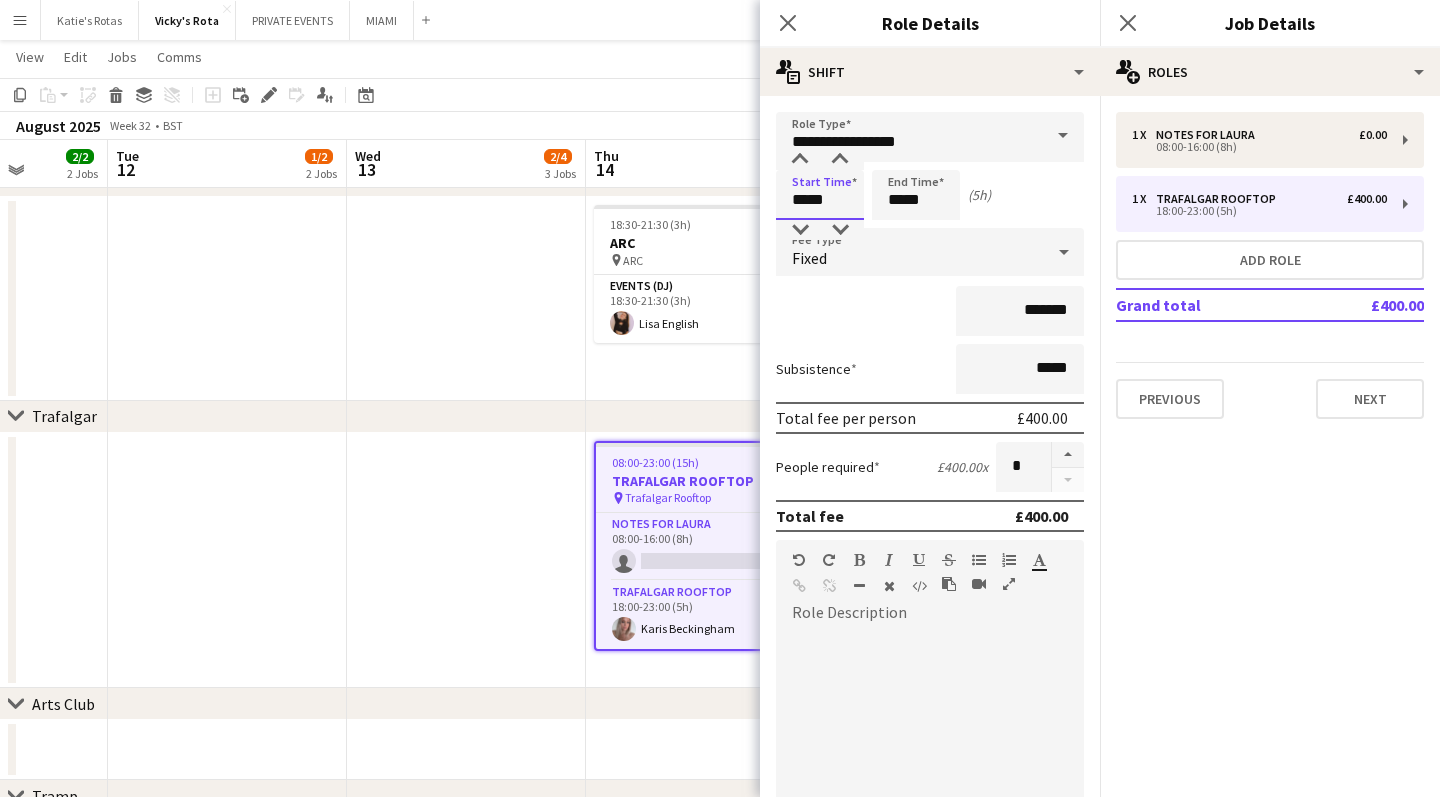click on "*****" at bounding box center (820, 195) 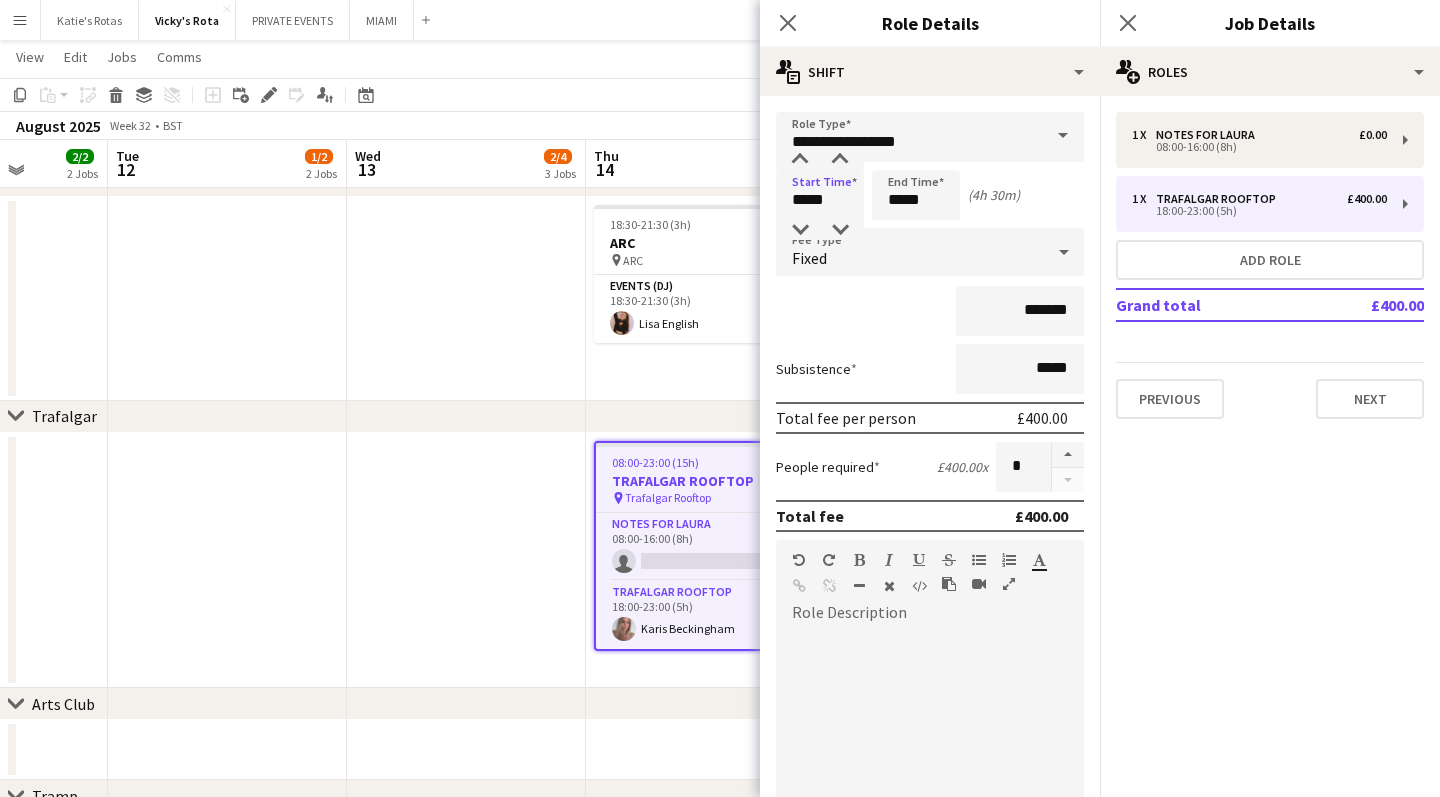 click on "chevron-right
Trafalgar" 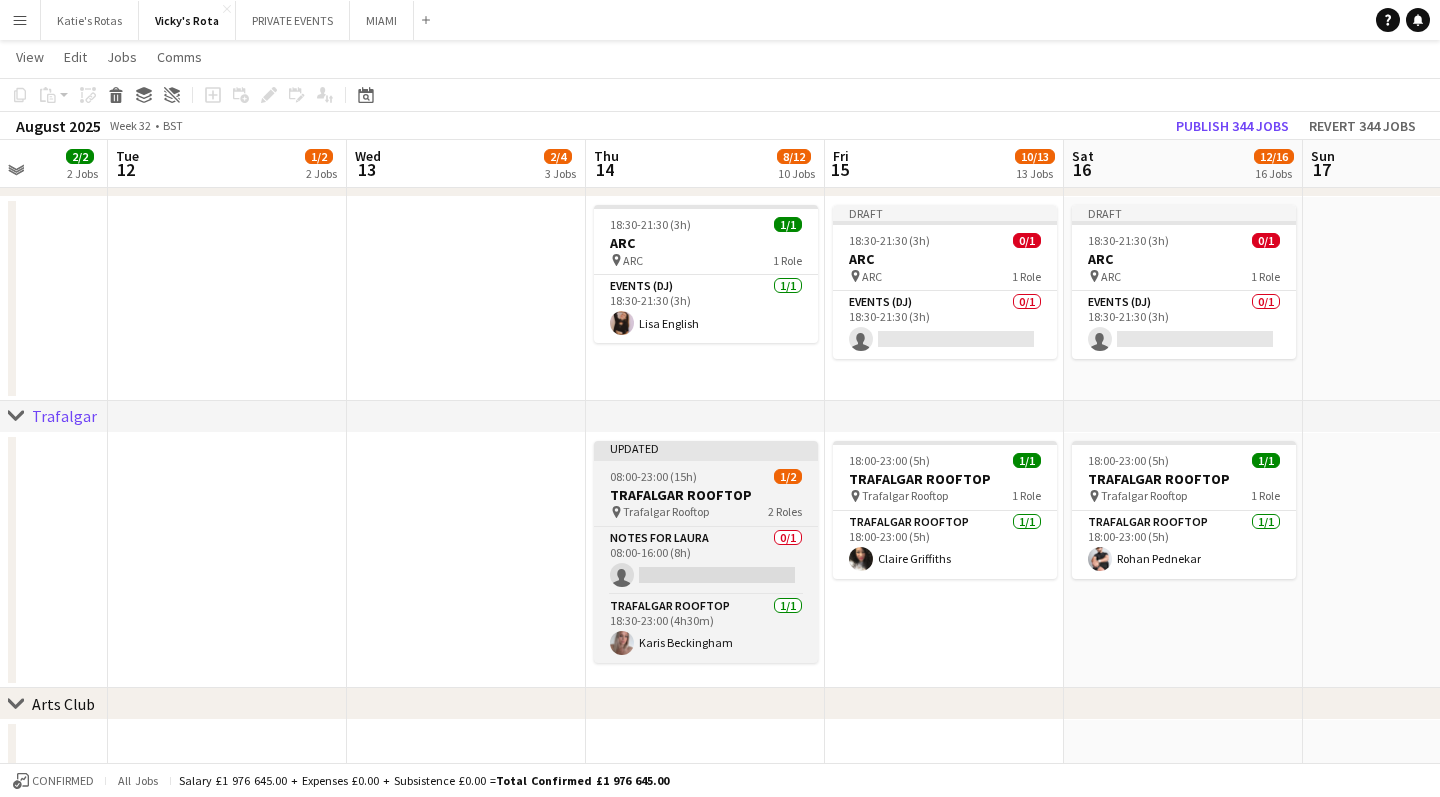 click on "08:00-23:00 (15h)" at bounding box center [653, 476] 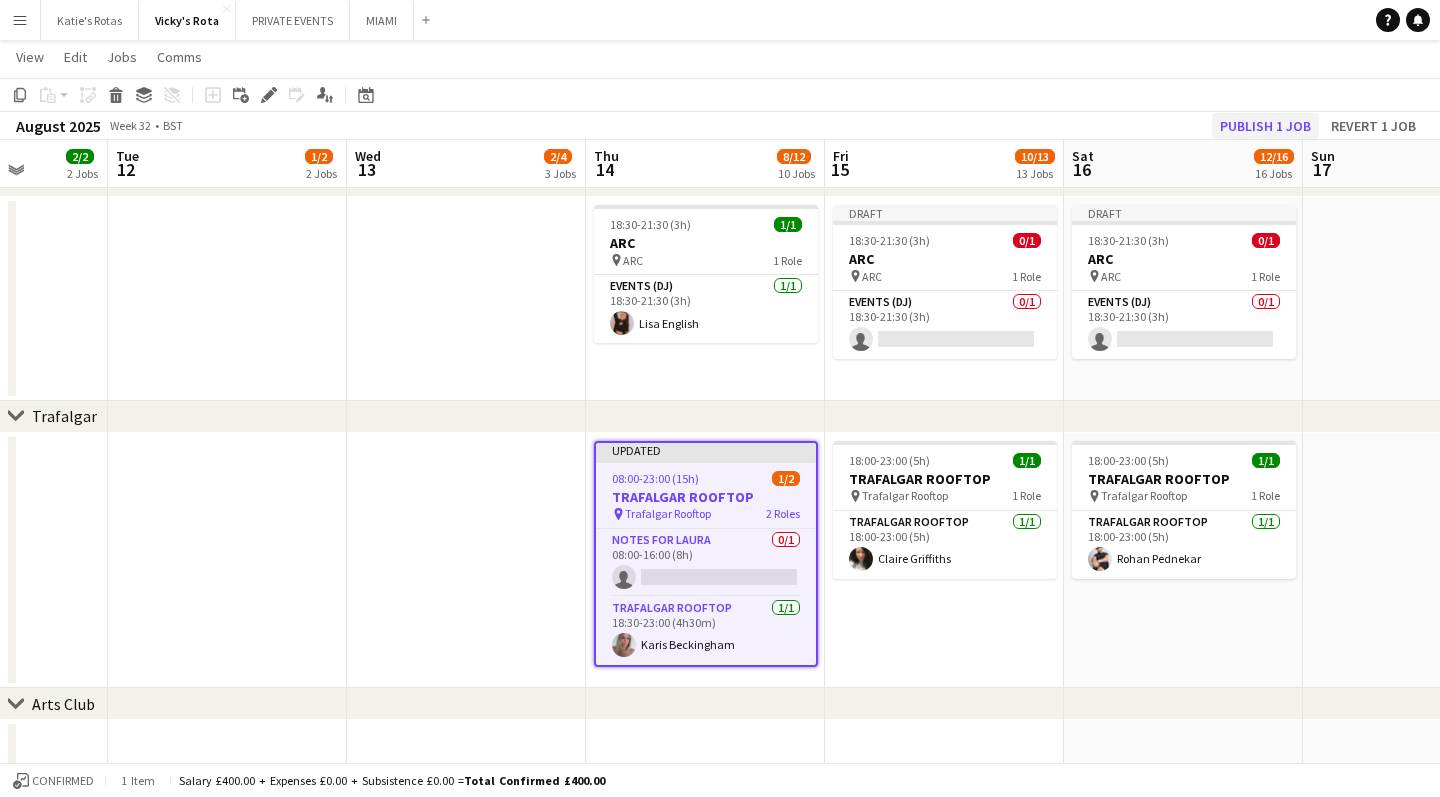click on "Publish 1 job" 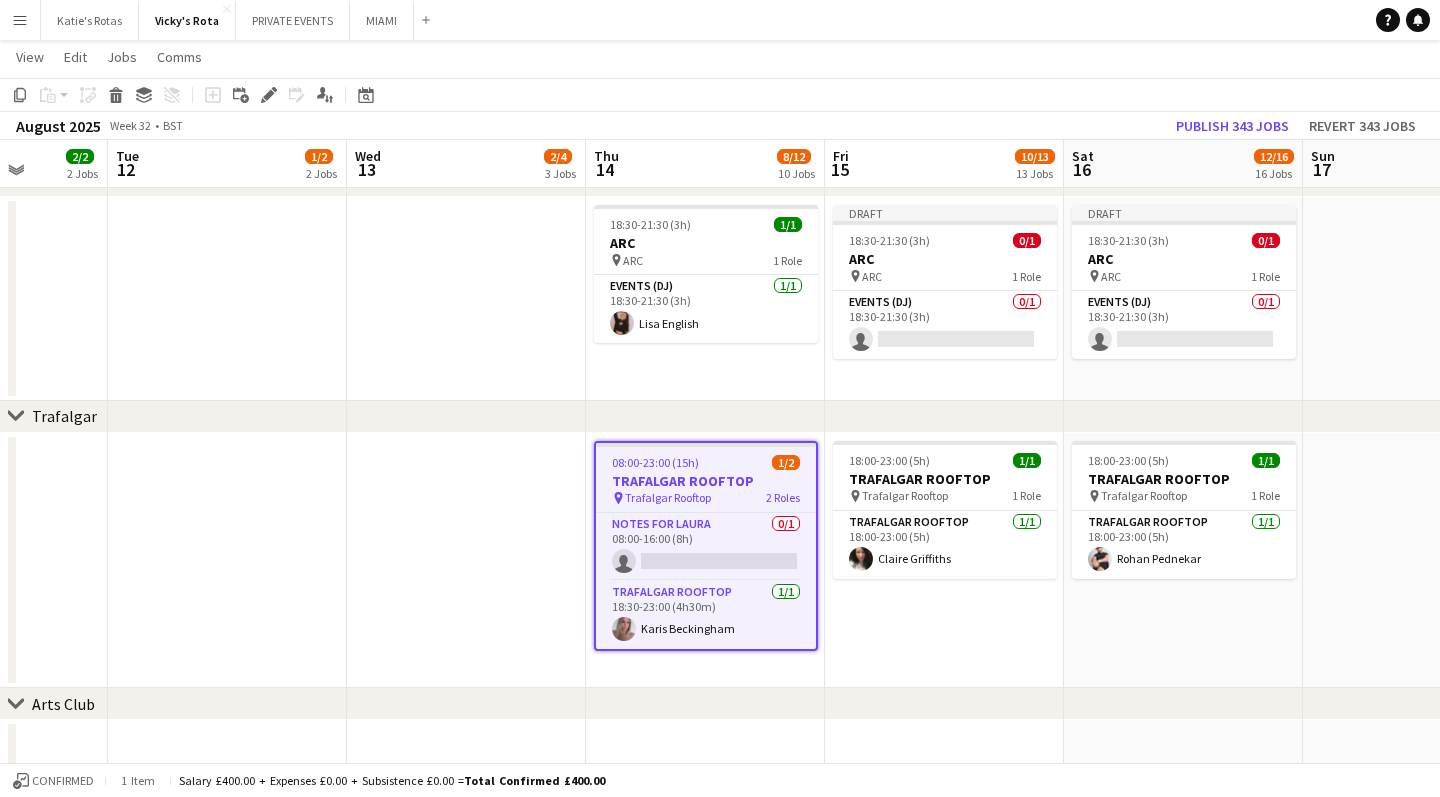 click at bounding box center [466, 561] 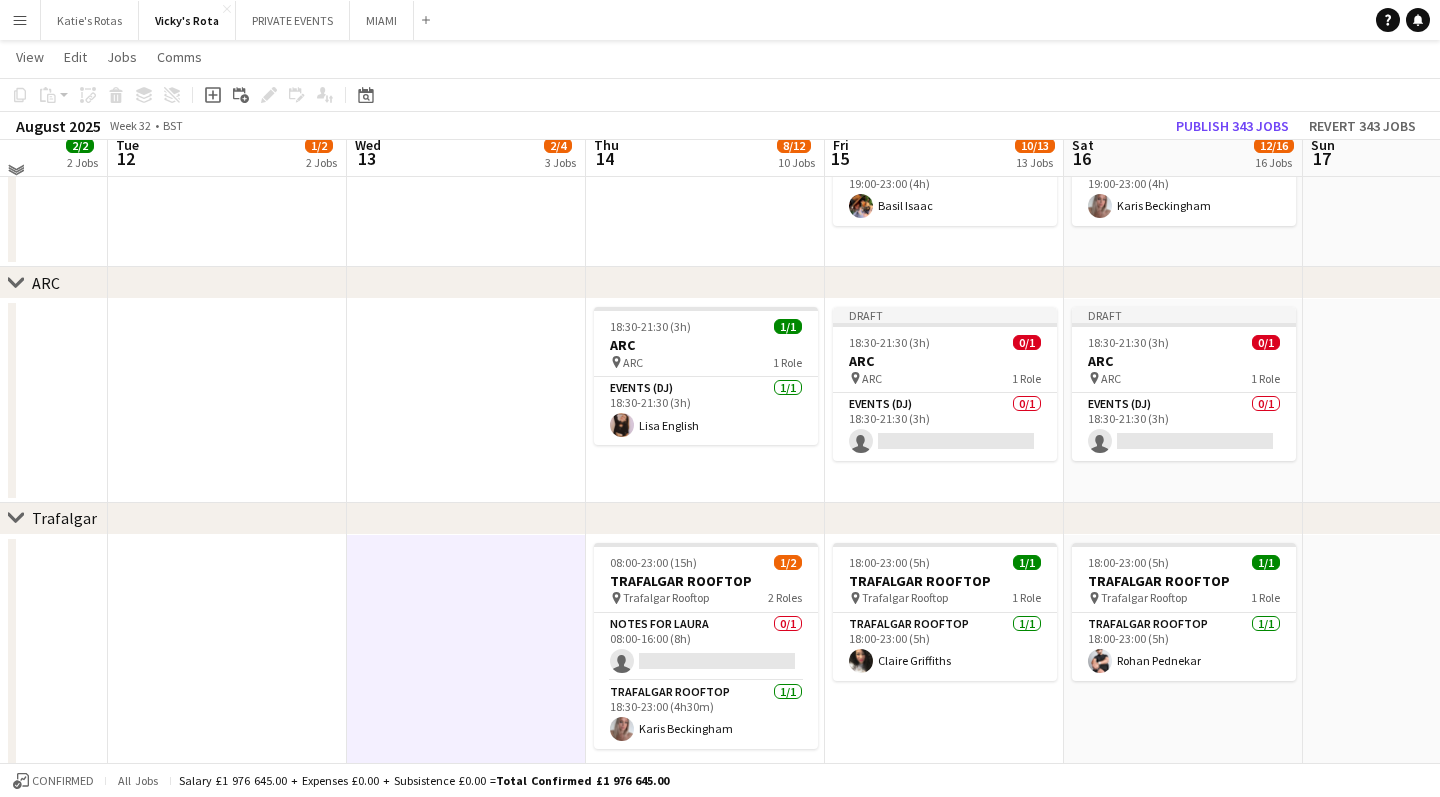 scroll, scrollTop: 3134, scrollLeft: 0, axis: vertical 